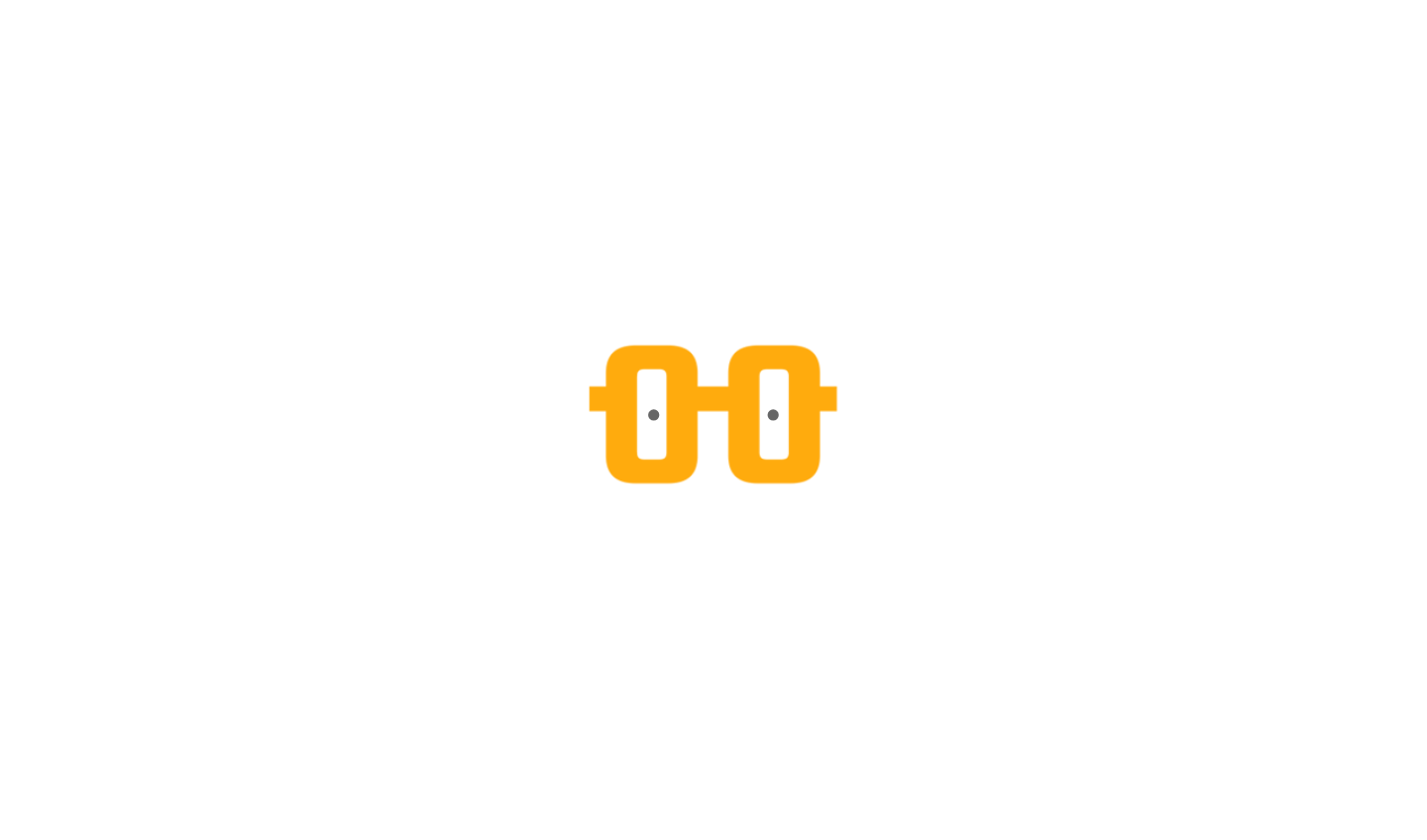 scroll, scrollTop: 0, scrollLeft: 0, axis: both 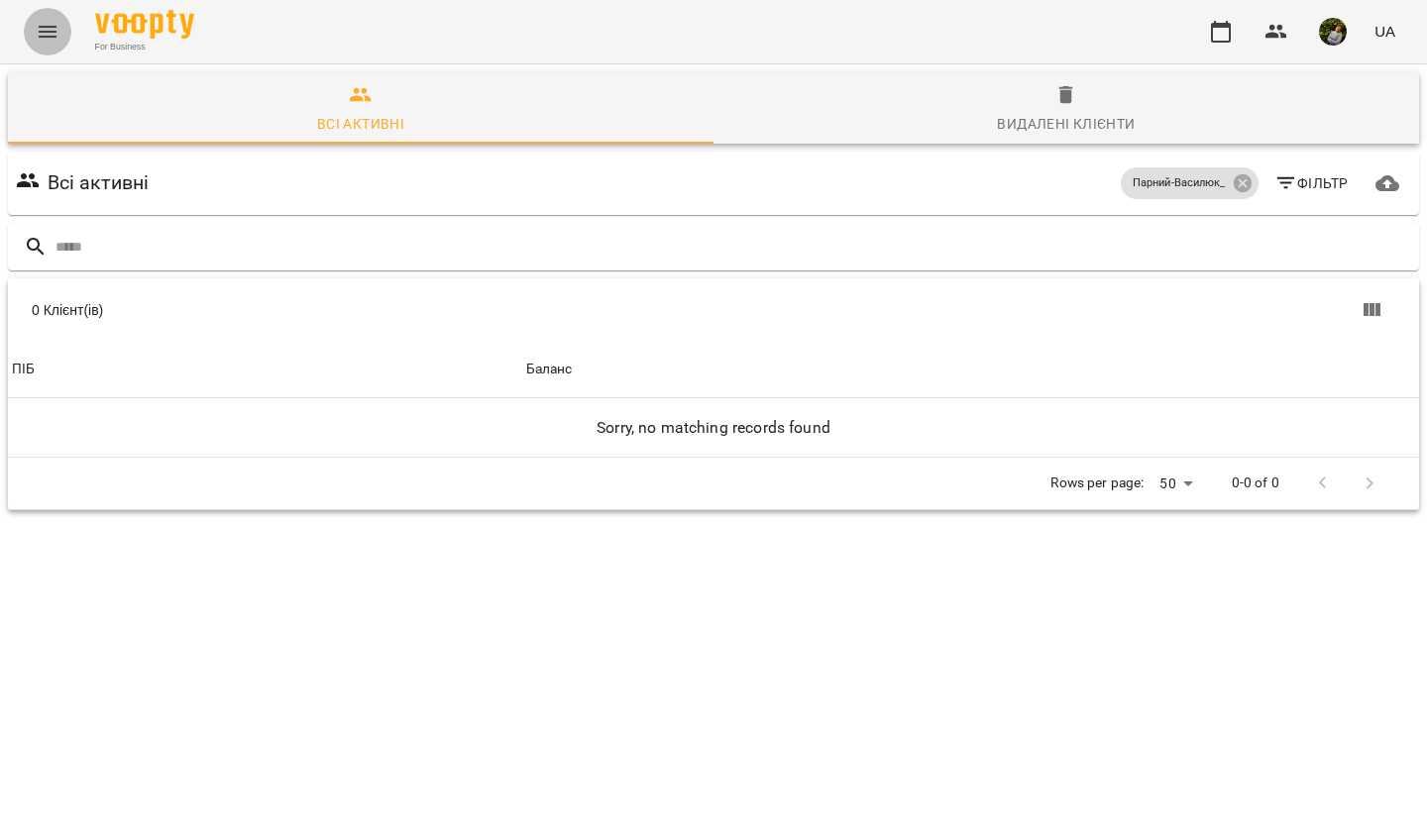 click 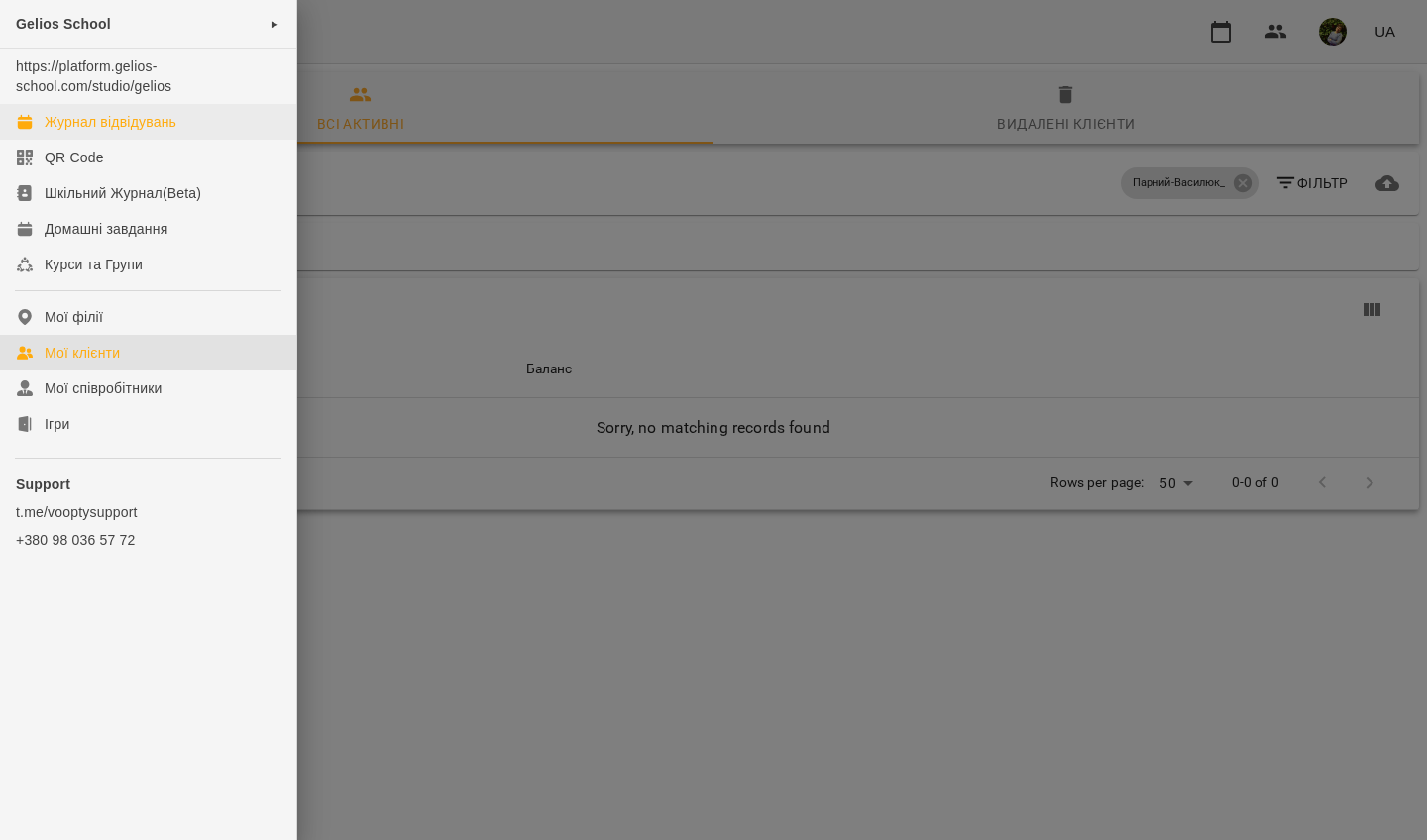 click on "Журнал відвідувань" at bounding box center [110, 122] 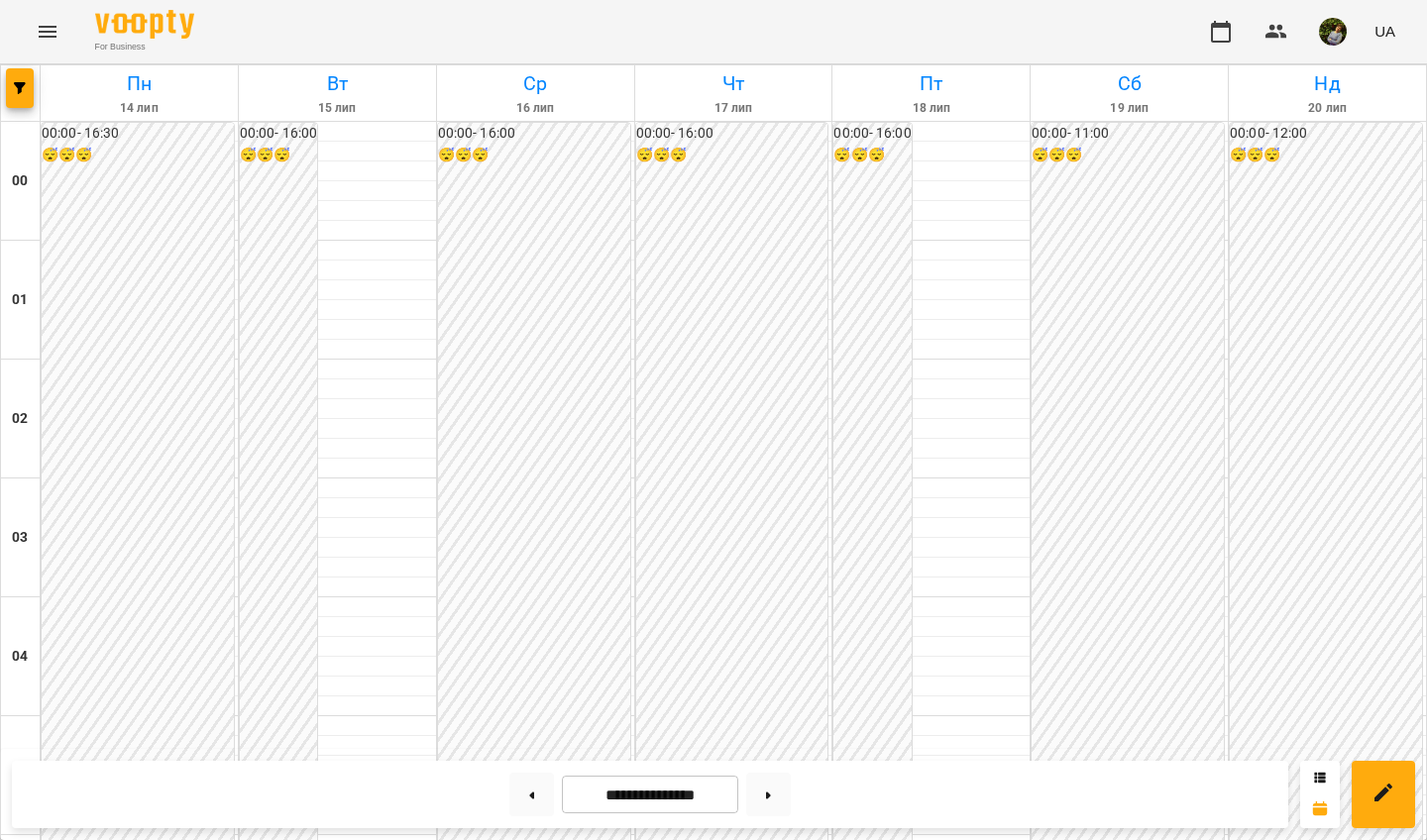 scroll, scrollTop: 1873, scrollLeft: 0, axis: vertical 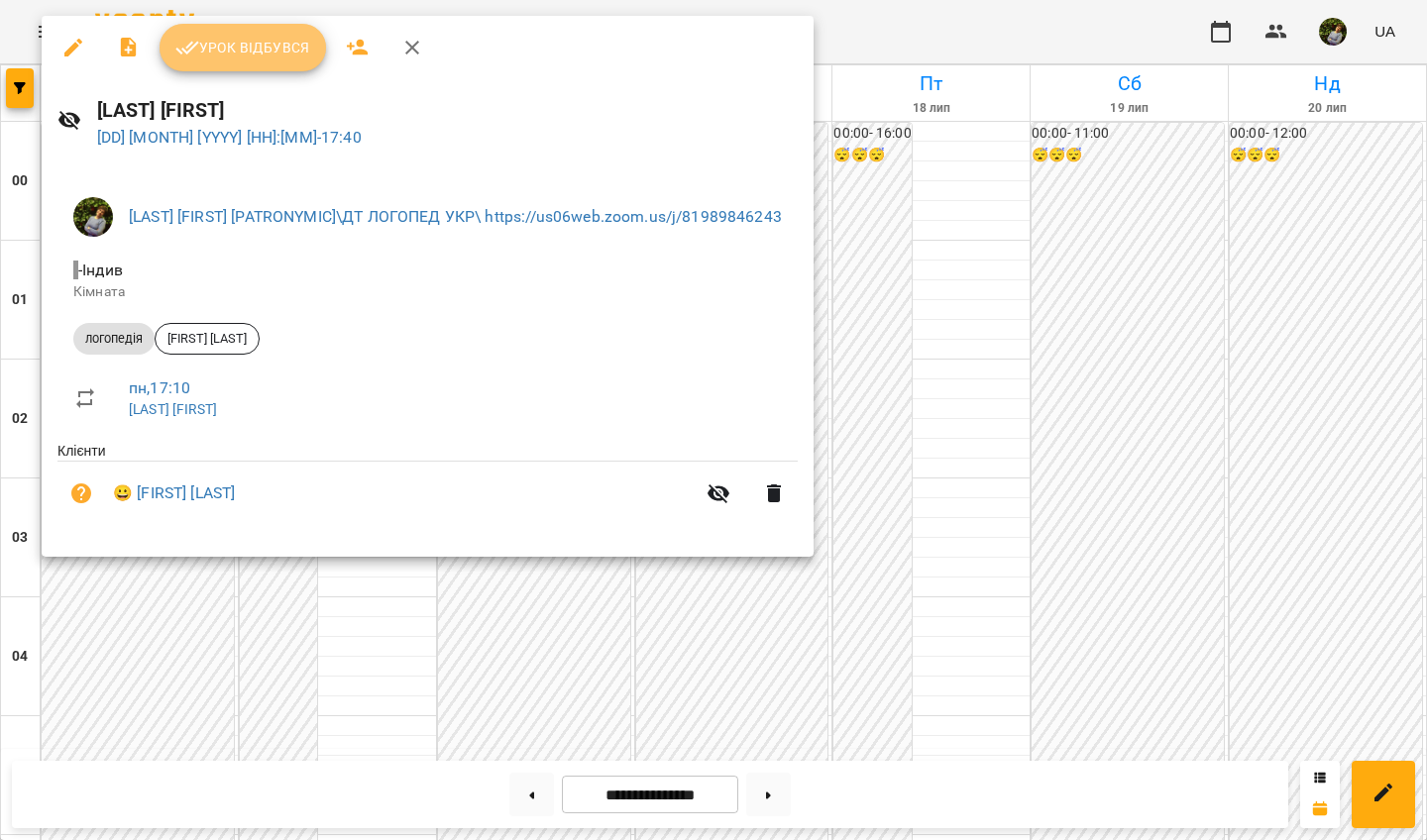 click on "Урок відбувся" at bounding box center [243, 48] 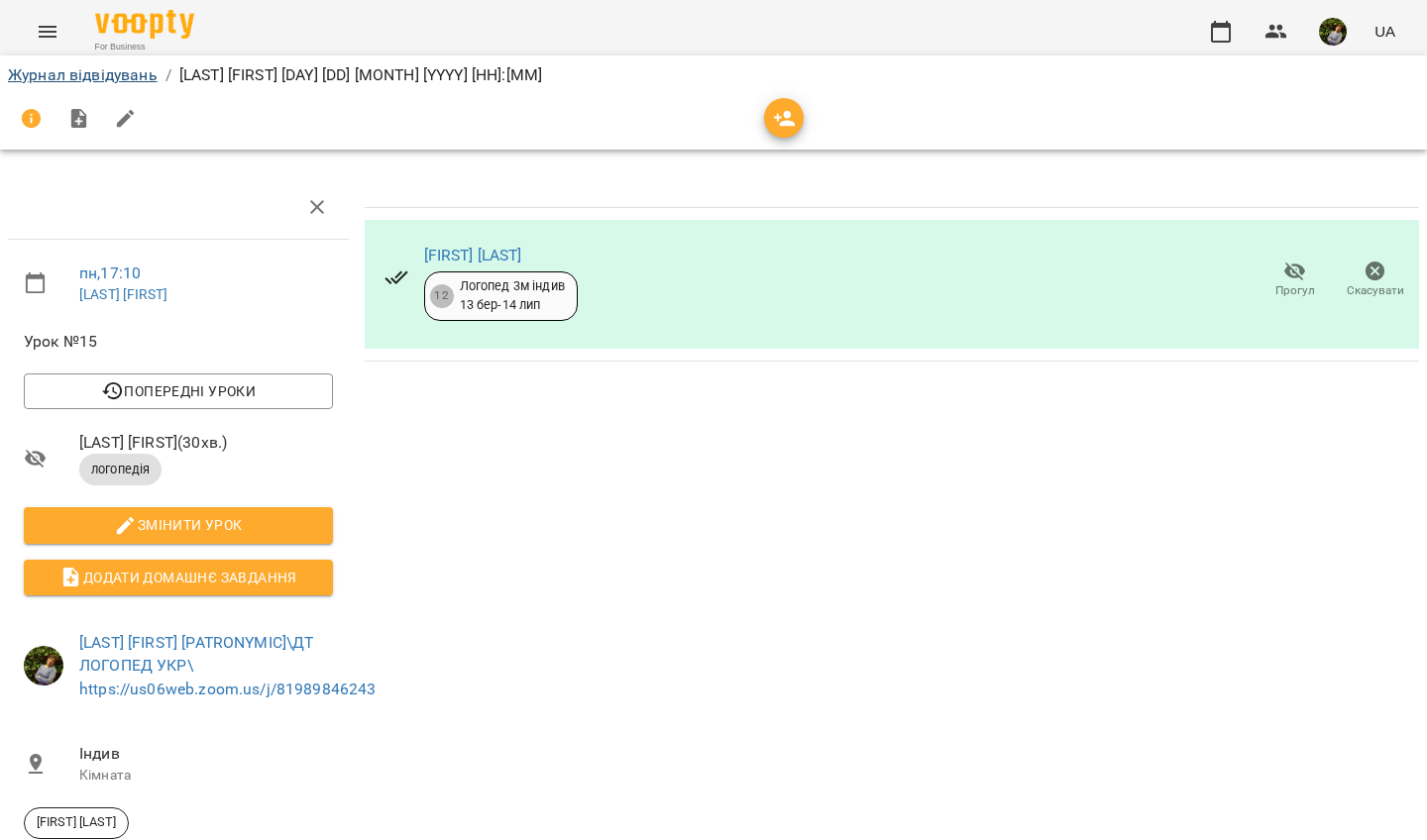 click on "Журнал відвідувань" at bounding box center (82, 74) 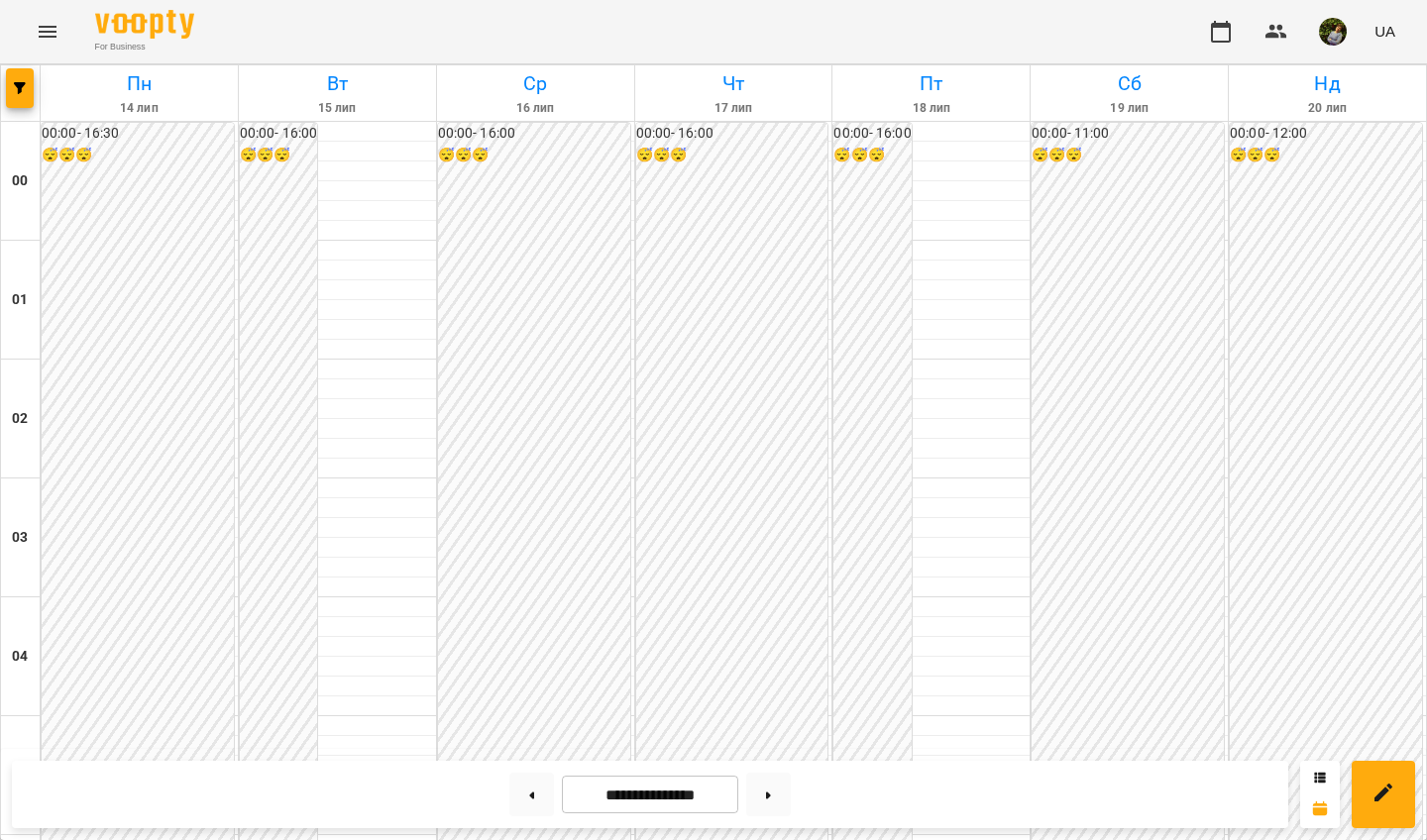 scroll, scrollTop: 1819, scrollLeft: 0, axis: vertical 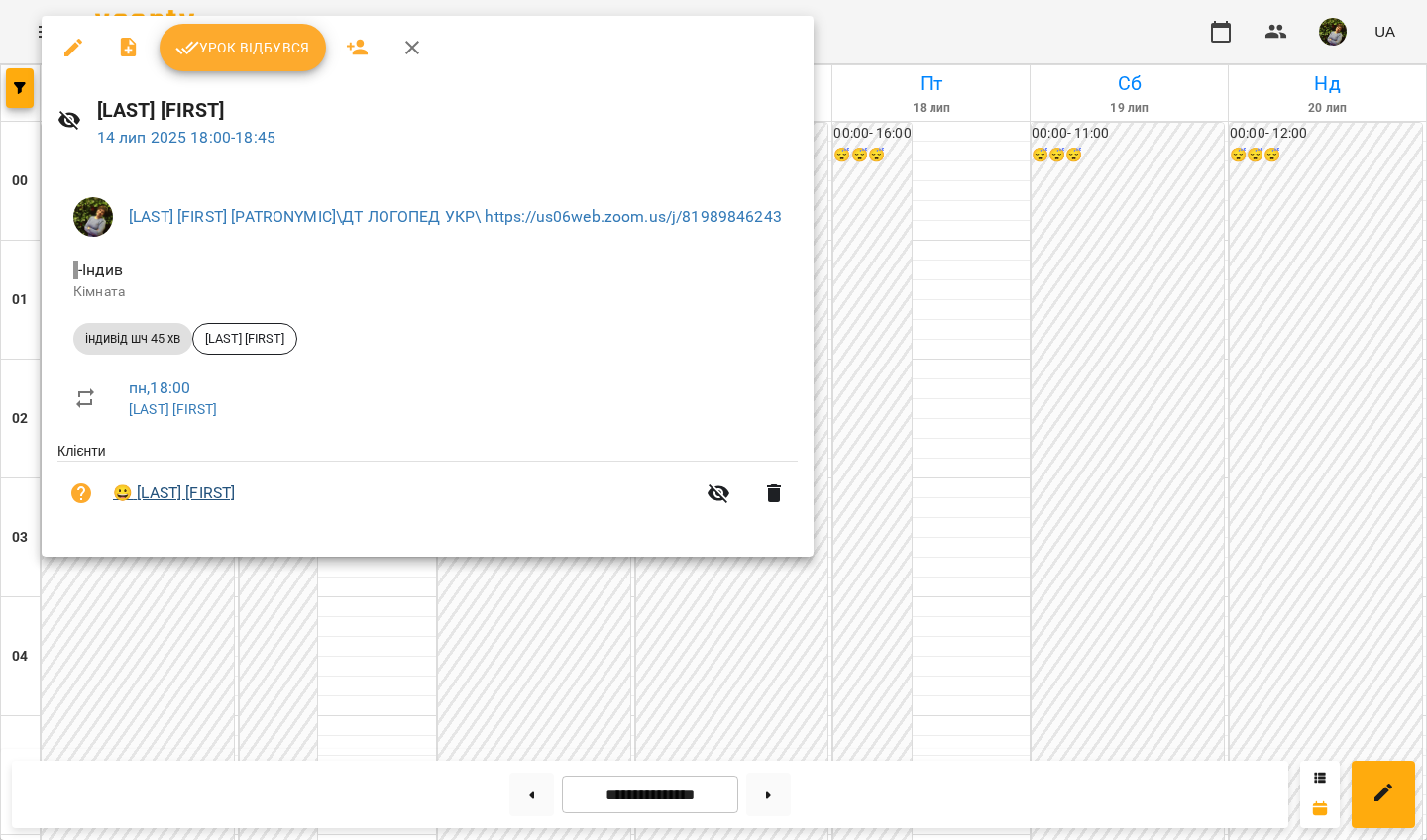 click on "😀   Павлюк Назар" at bounding box center [173, 493] 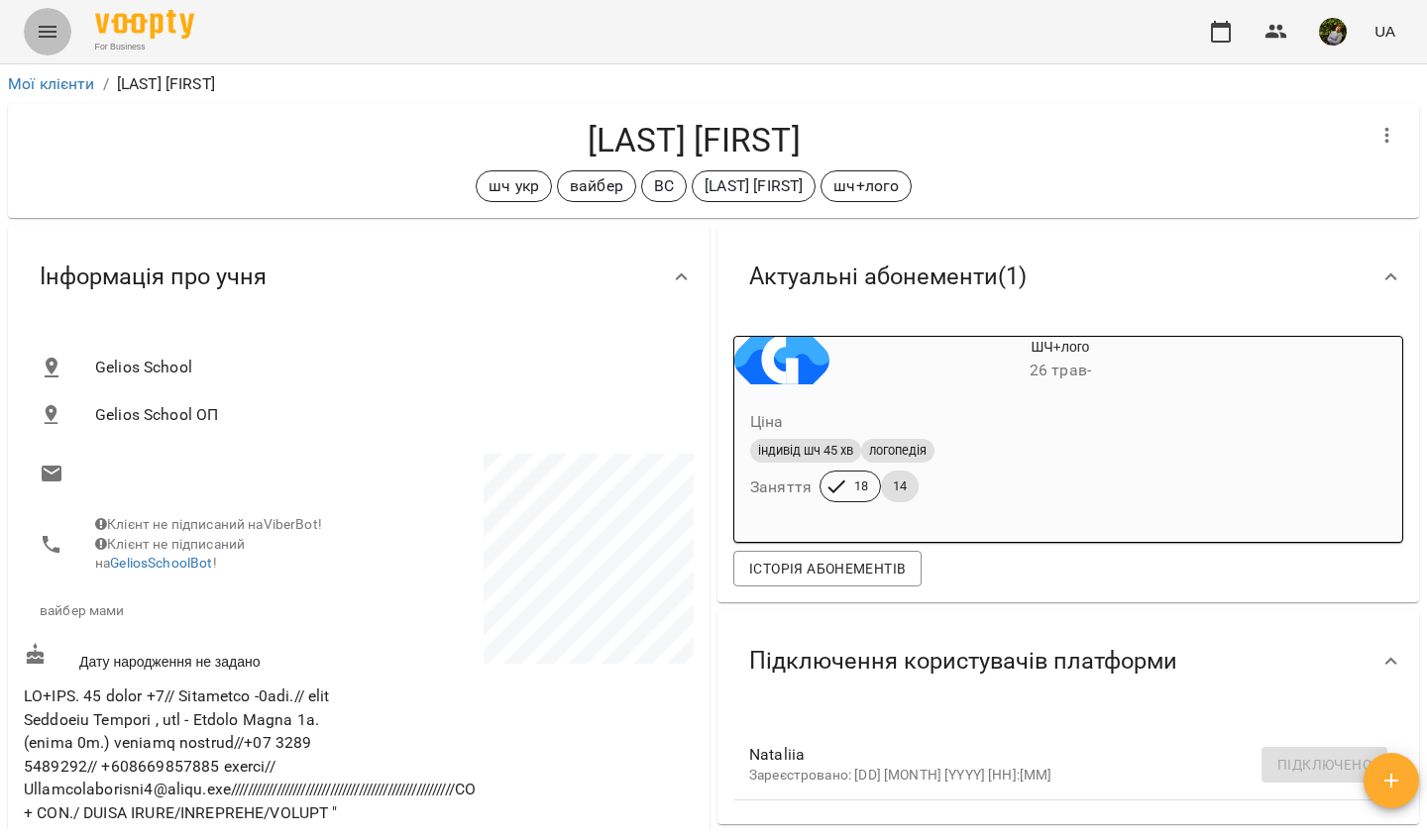 click 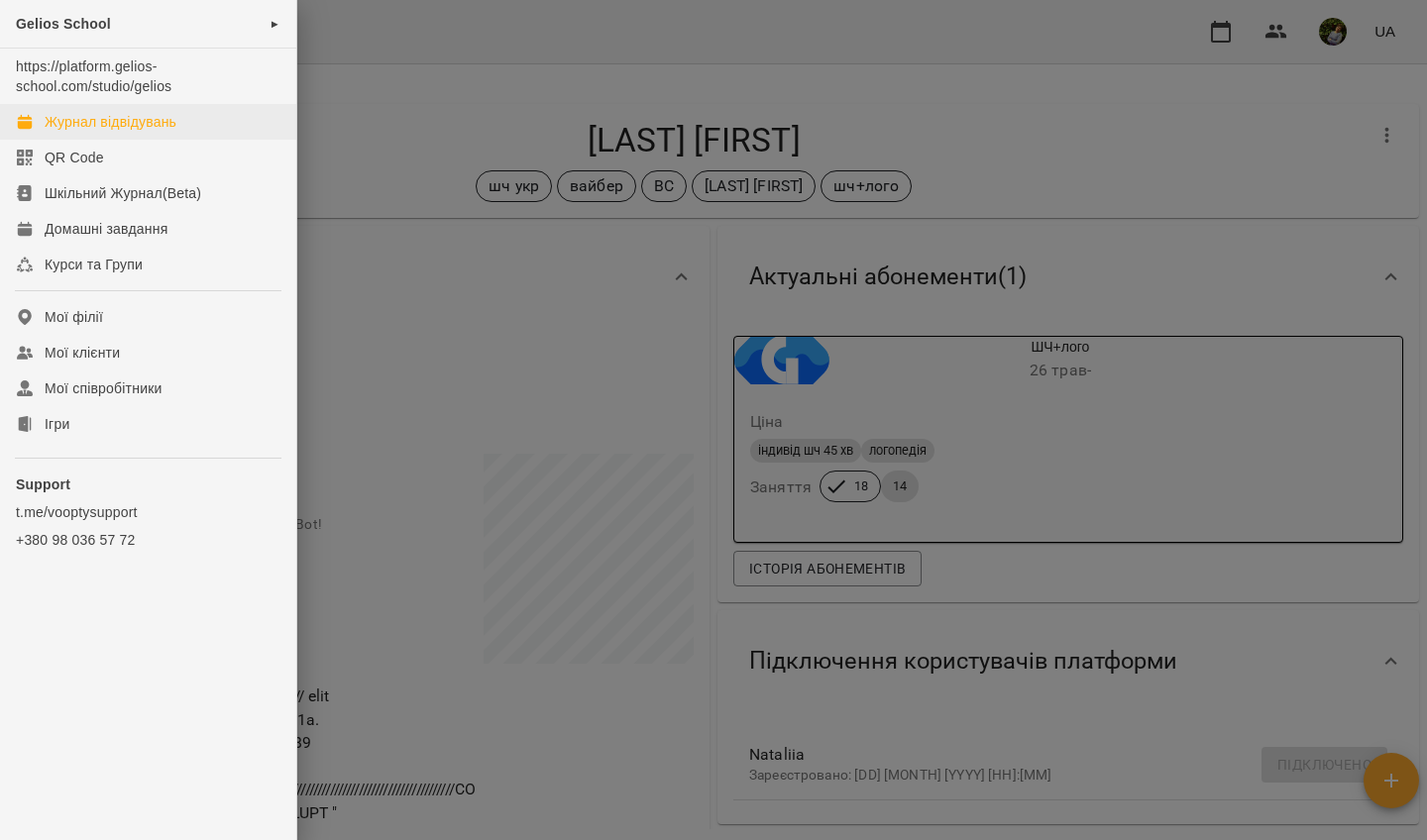 click on "Журнал відвідувань" at bounding box center (110, 122) 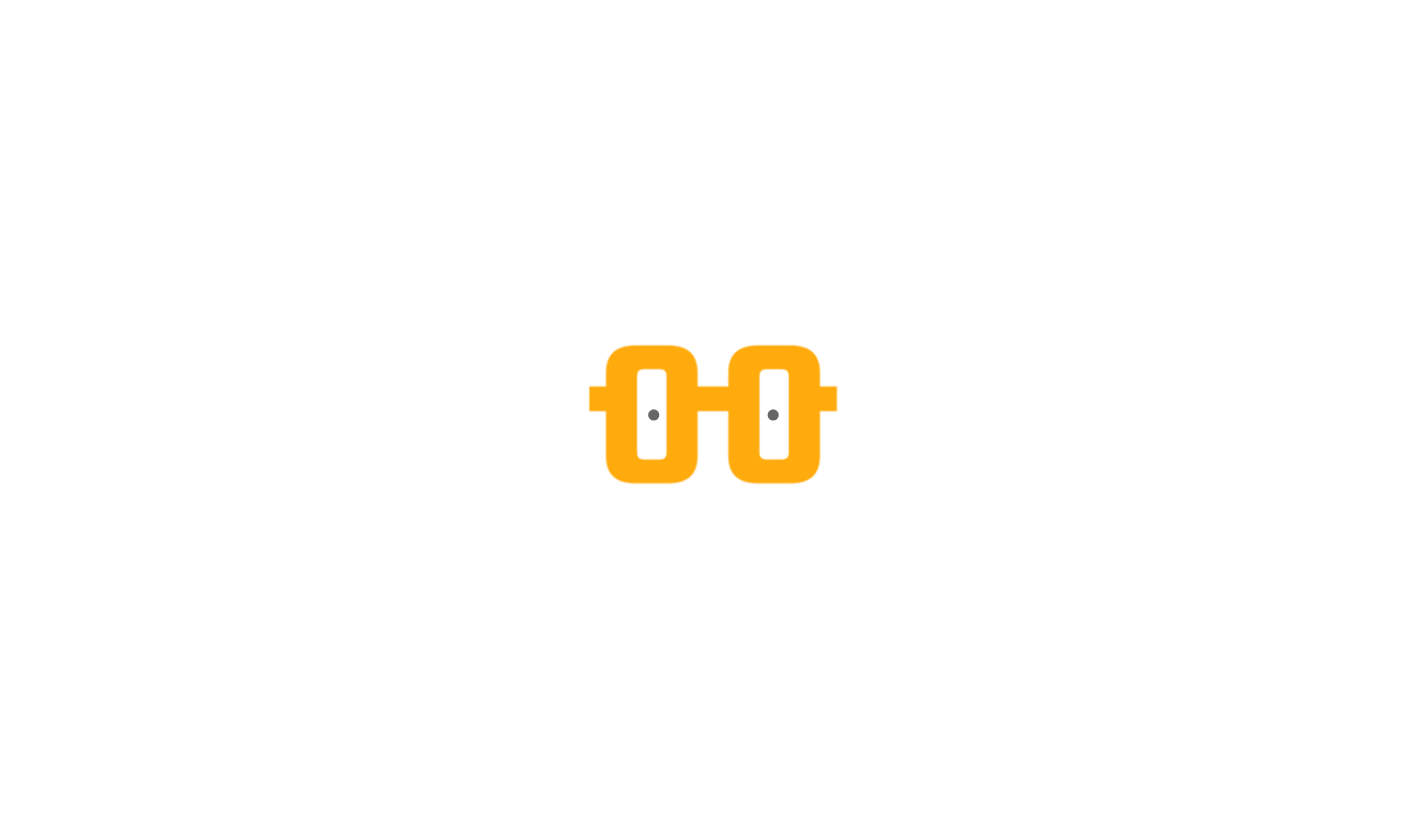 scroll, scrollTop: 0, scrollLeft: 0, axis: both 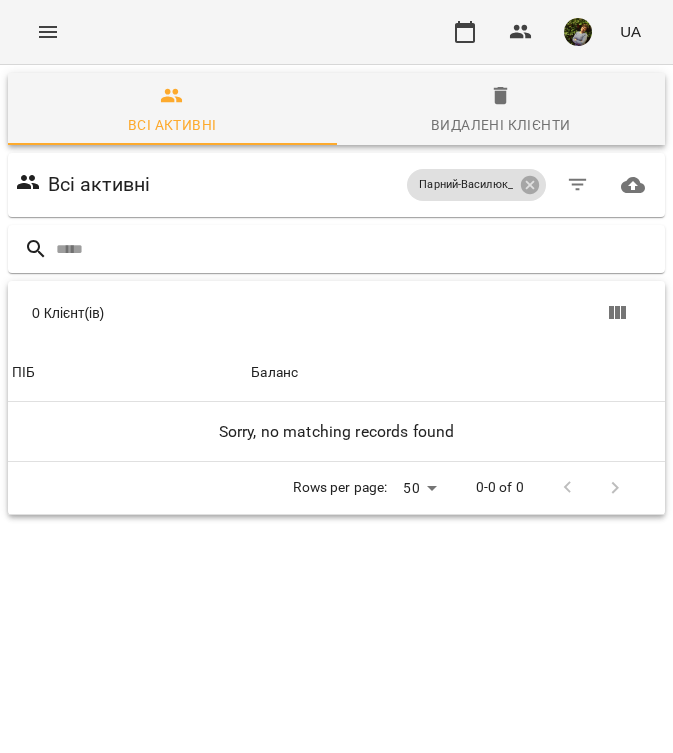 click at bounding box center [48, 32] 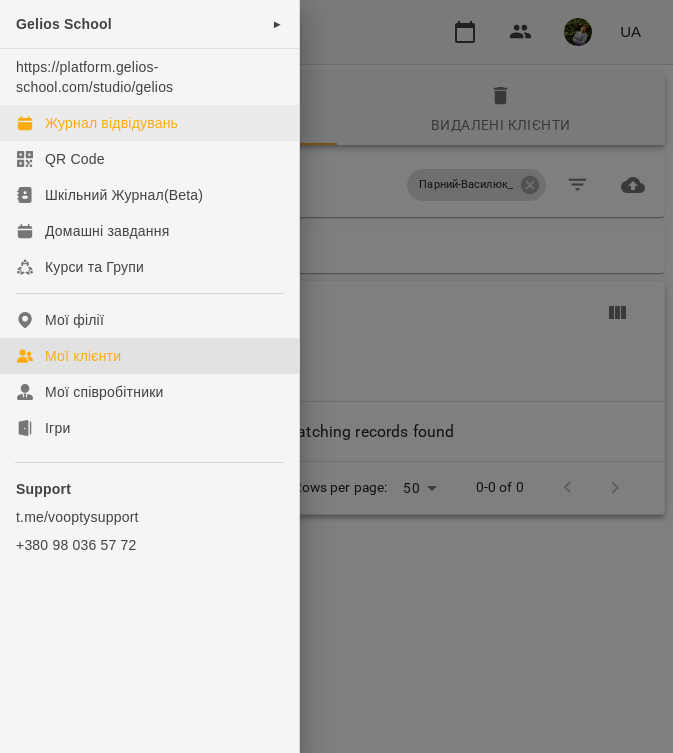 click on "Журнал відвідувань" at bounding box center [111, 123] 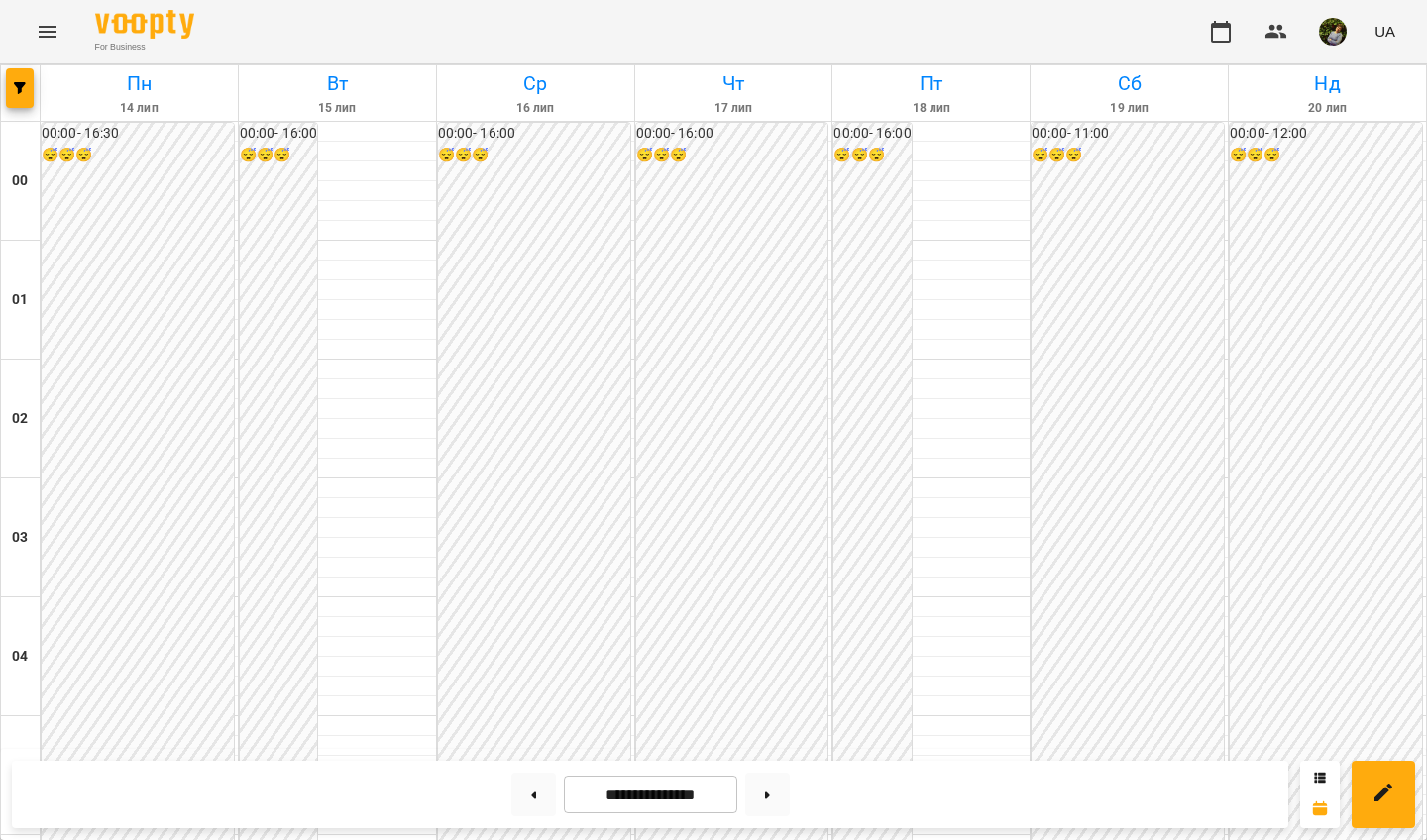 scroll, scrollTop: 1967, scrollLeft: 0, axis: vertical 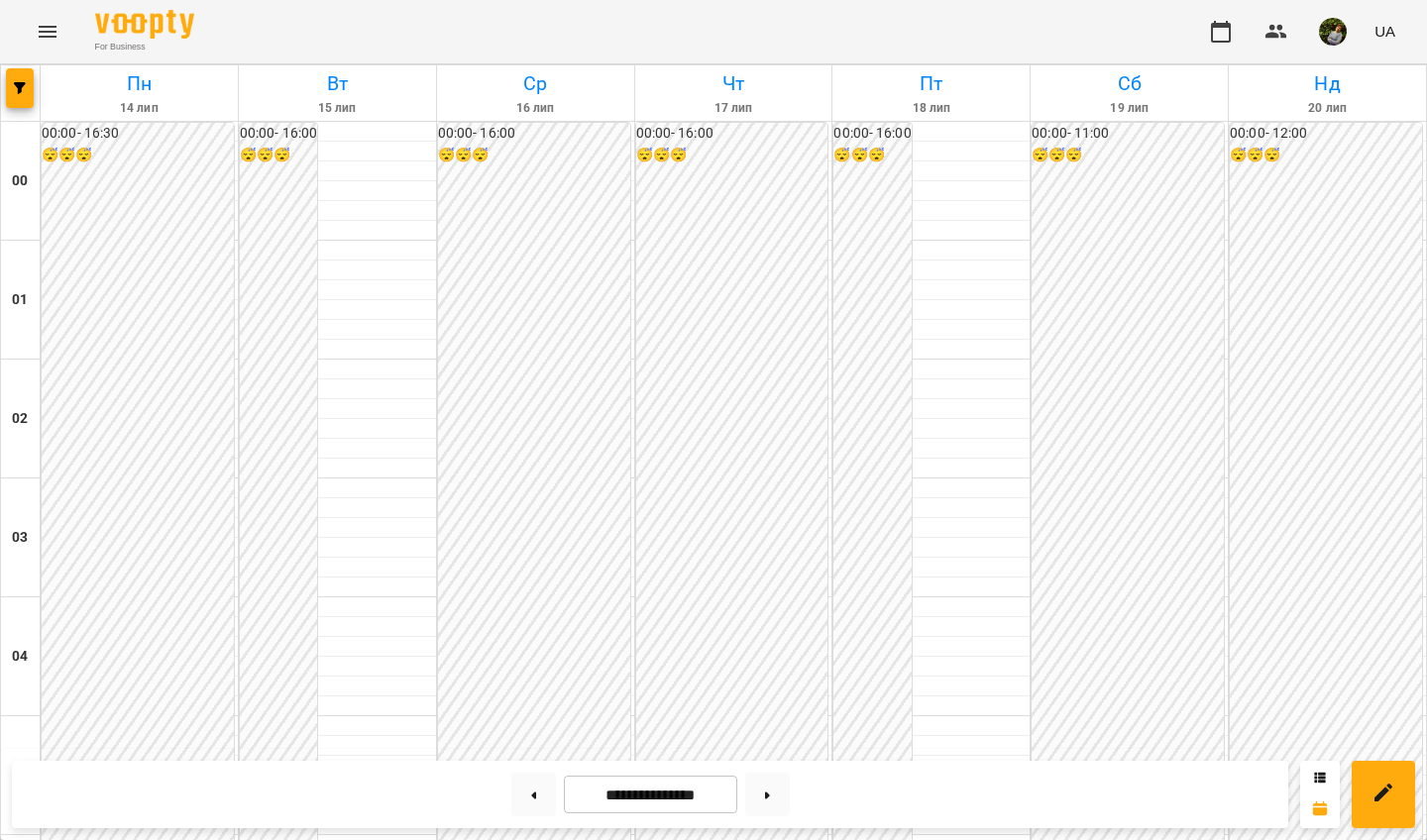 click on "19:00" at bounding box center [139, 2408] 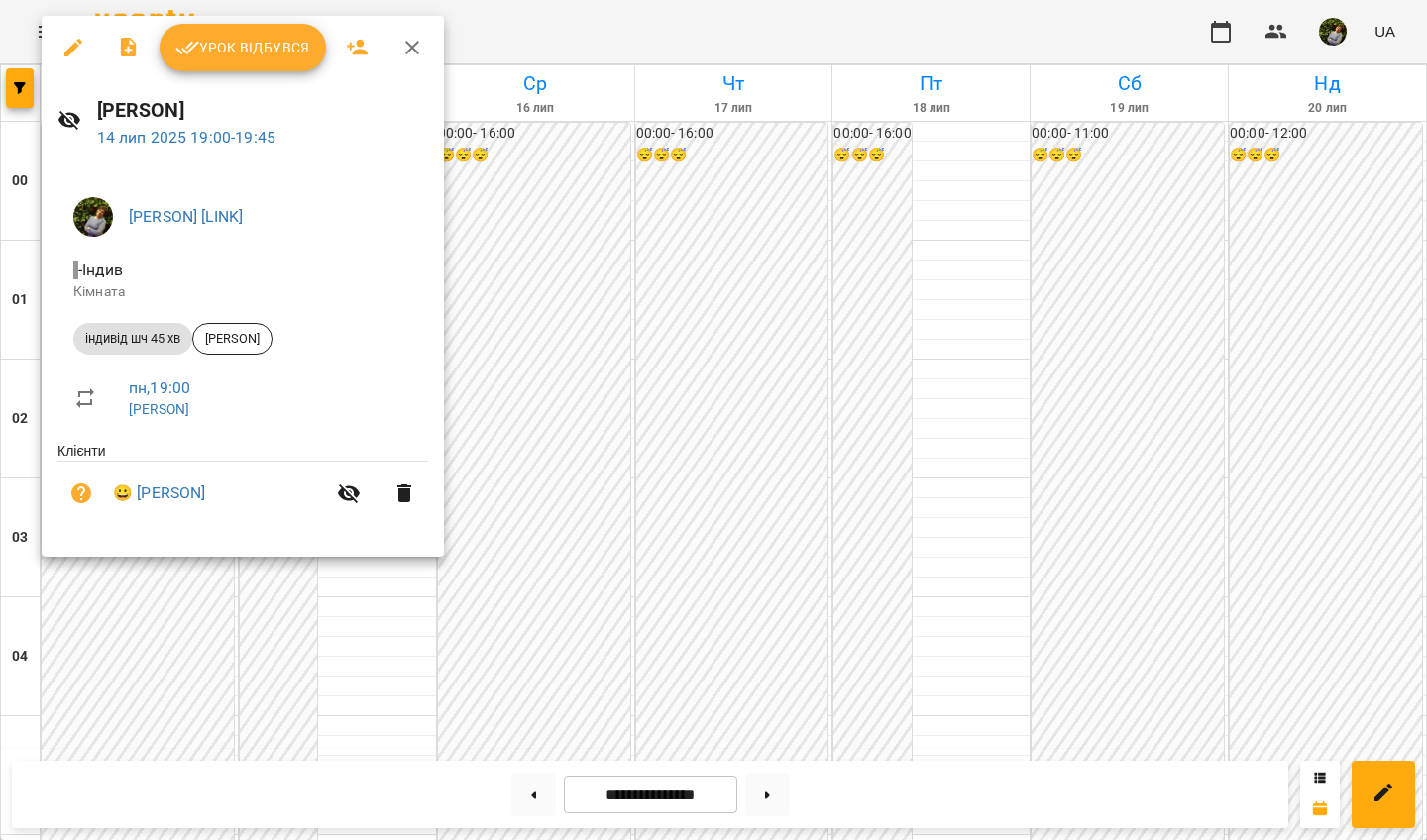 click at bounding box center [714, 420] 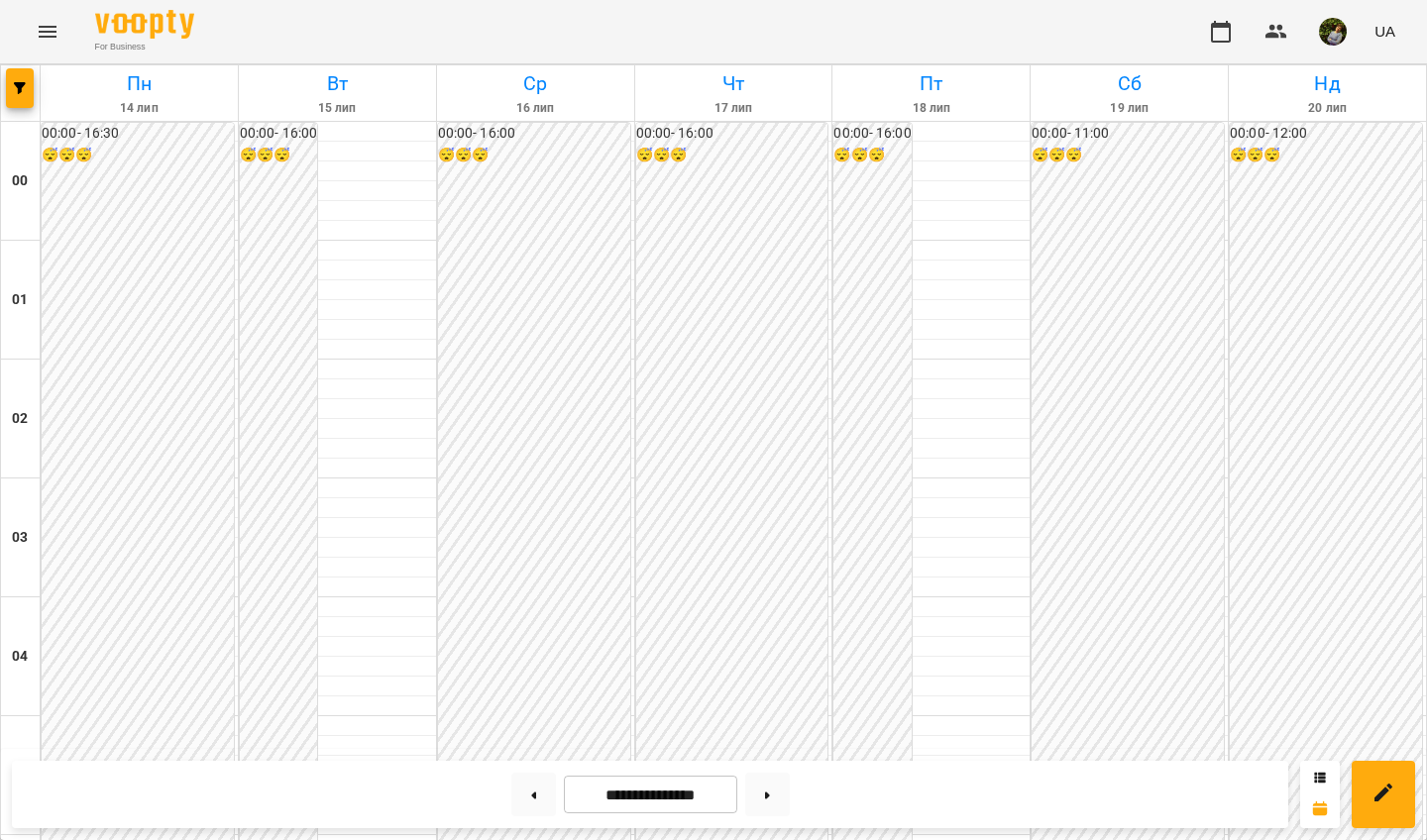 scroll, scrollTop: 1875, scrollLeft: 0, axis: vertical 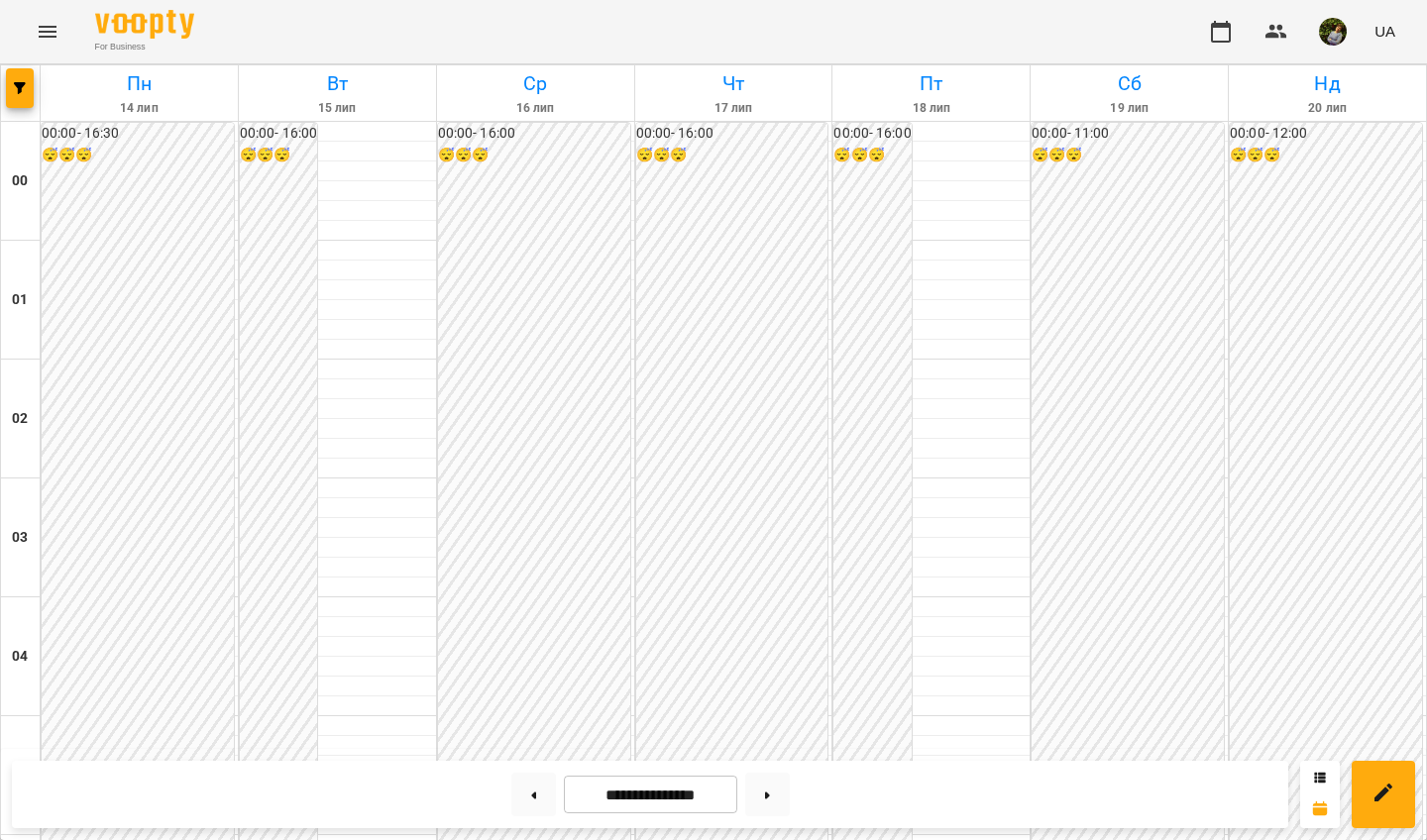 click on "19:00" at bounding box center [337, 2408] 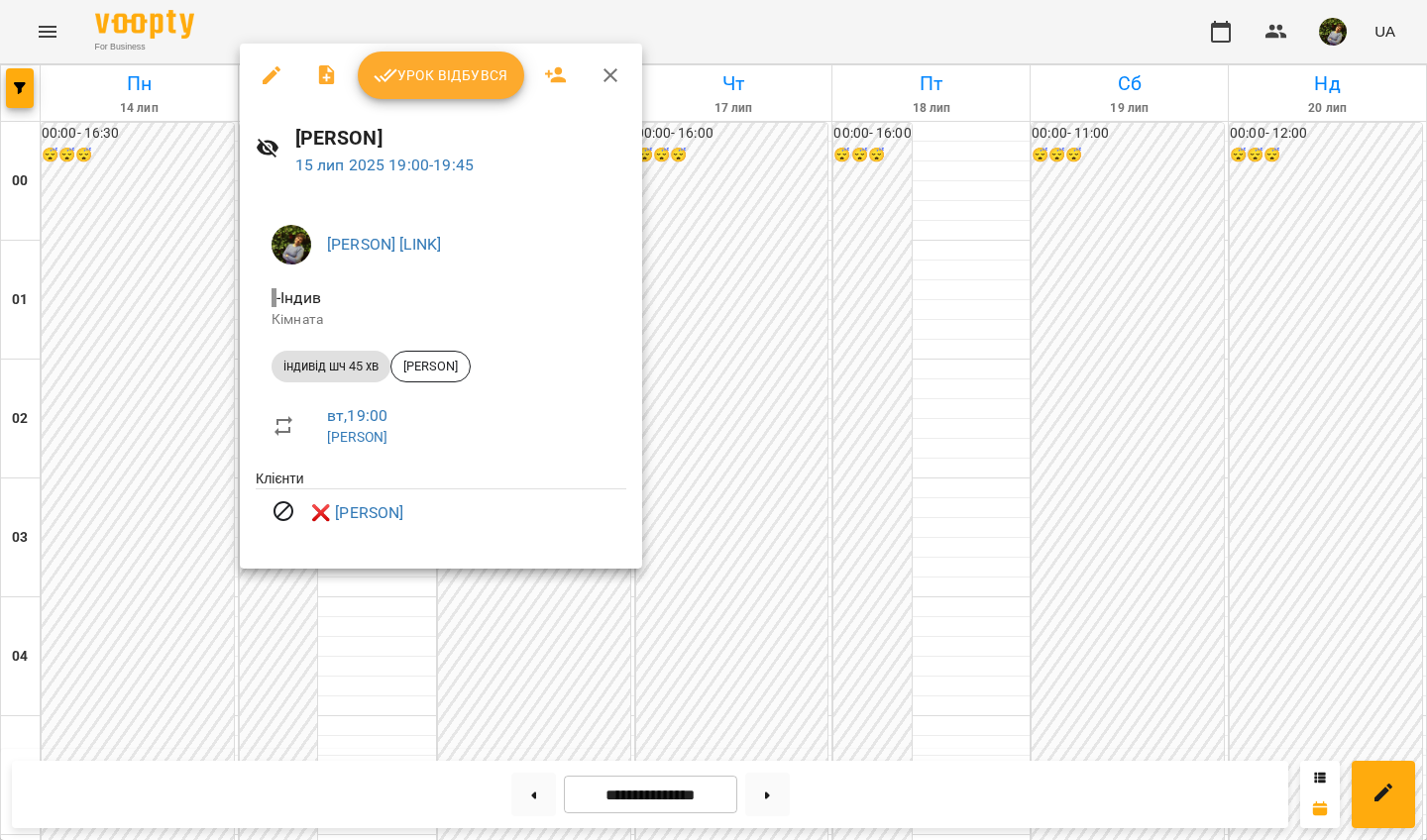click at bounding box center [714, 420] 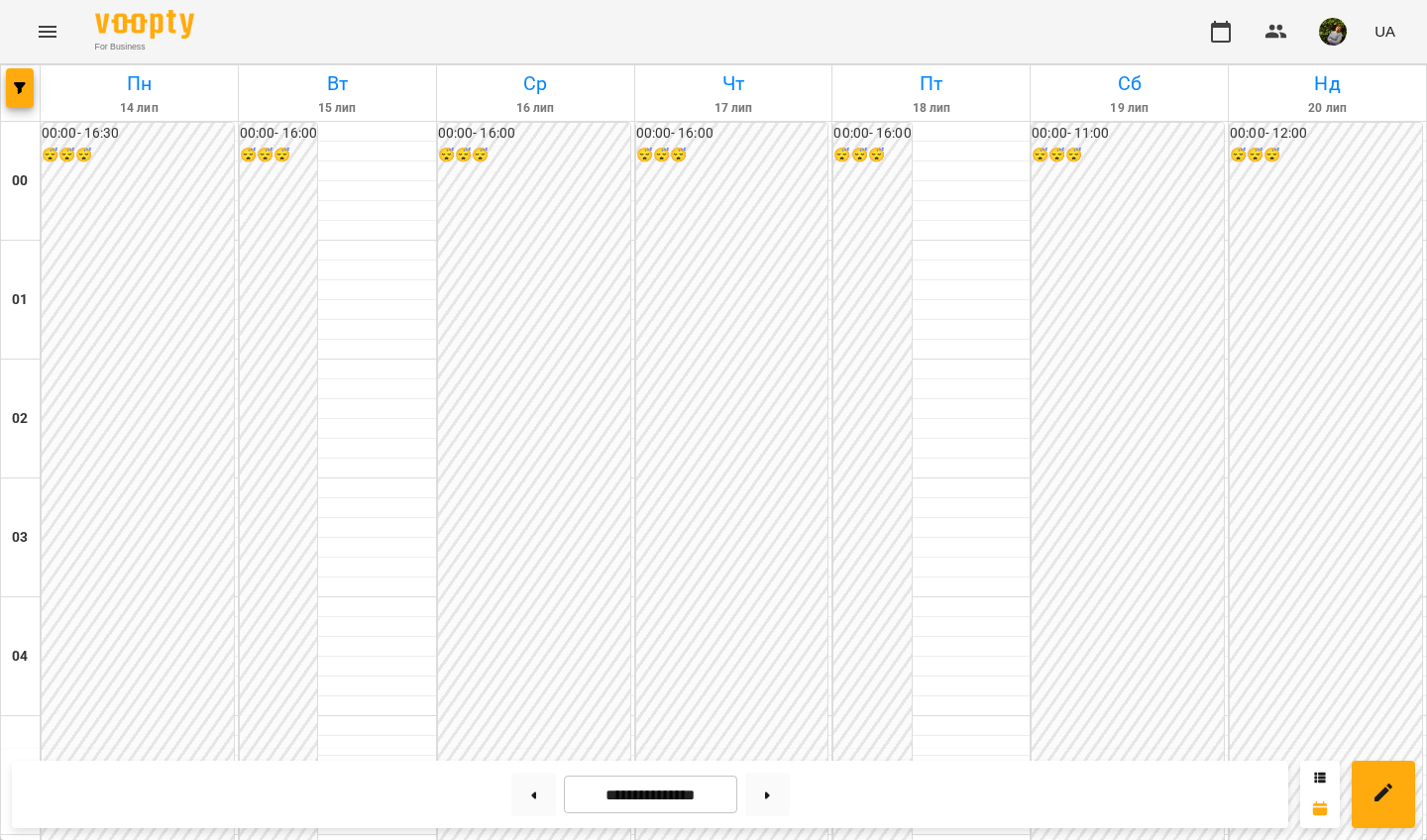 scroll, scrollTop: 1595, scrollLeft: 0, axis: vertical 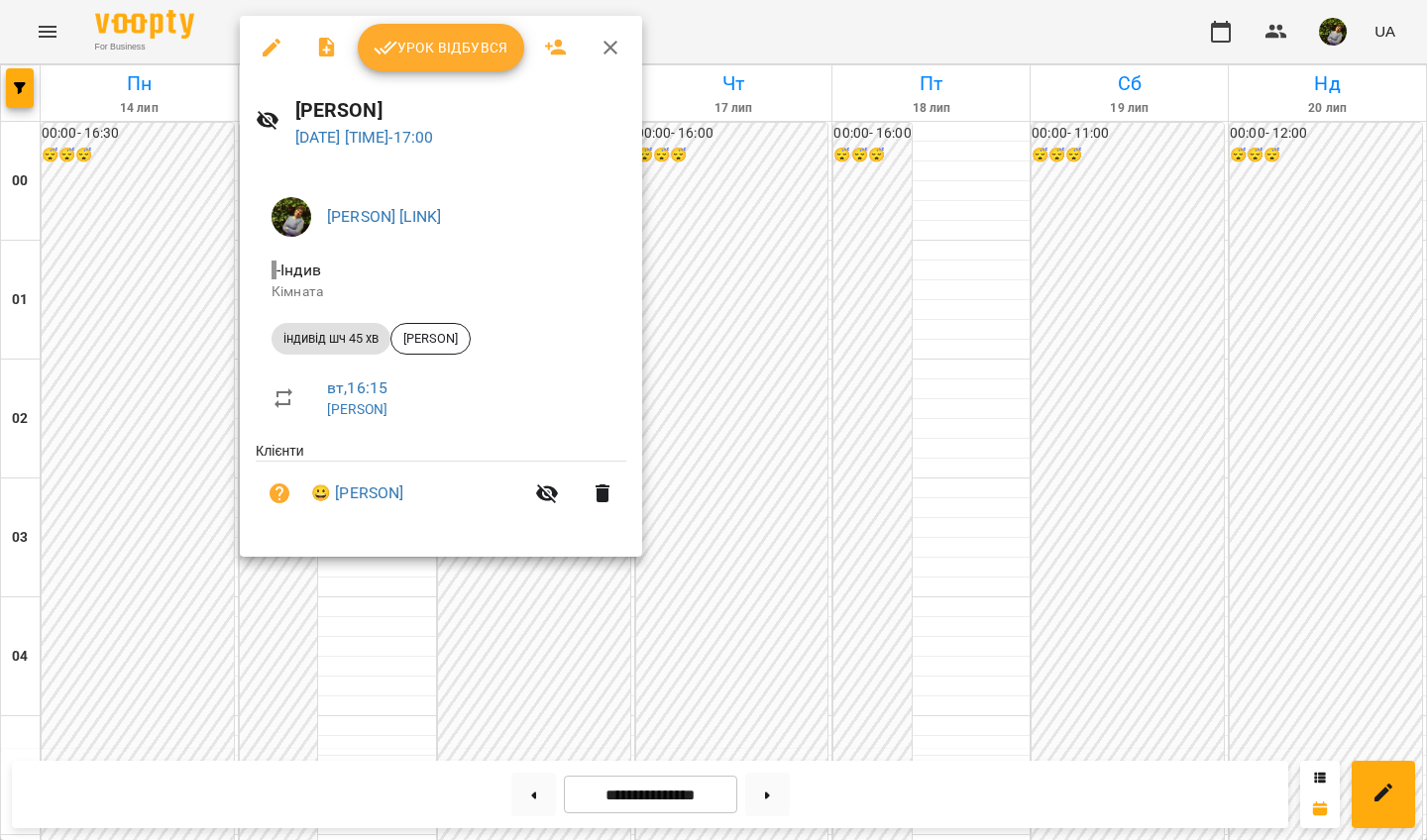 click at bounding box center [714, 420] 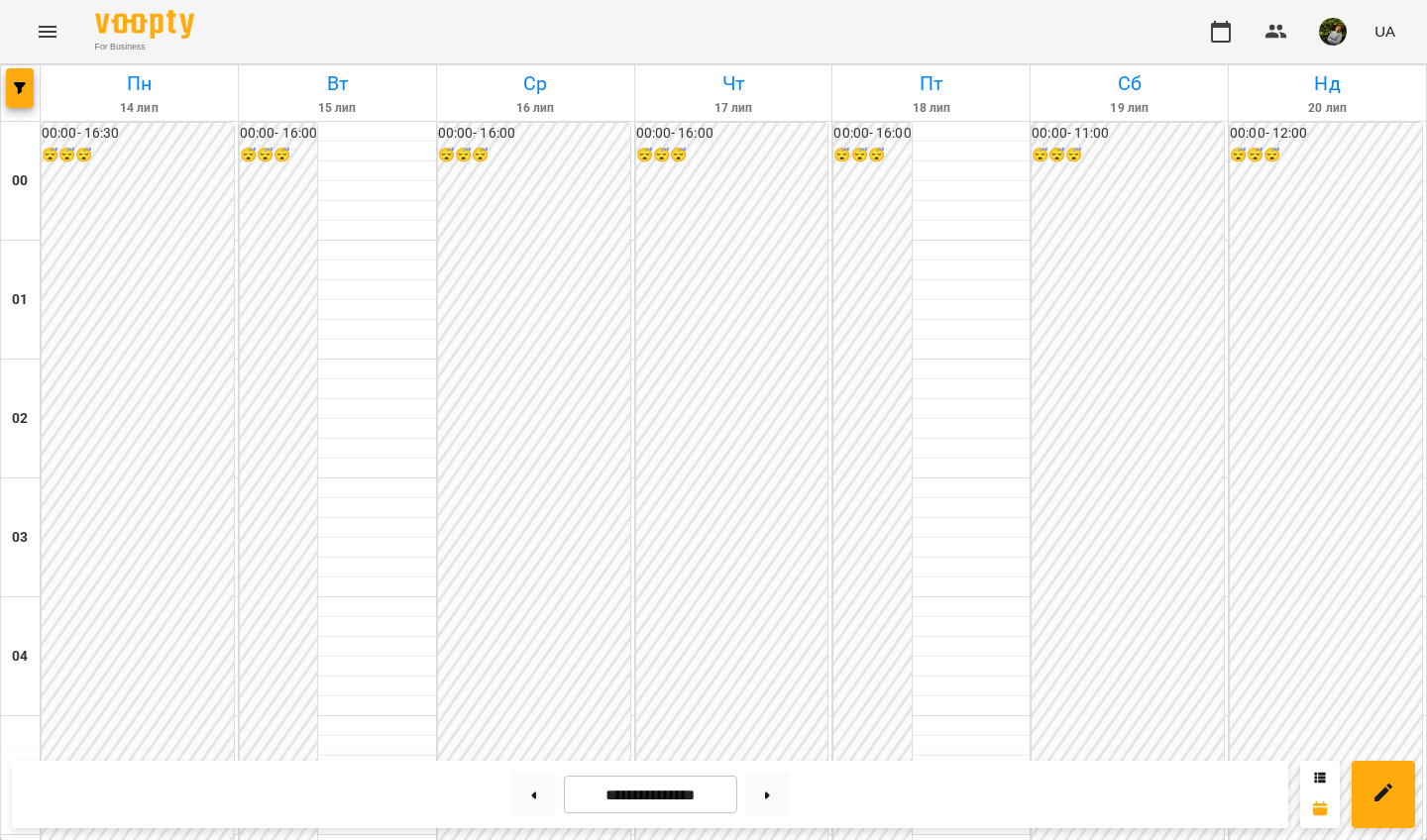 scroll, scrollTop: 2223, scrollLeft: 0, axis: vertical 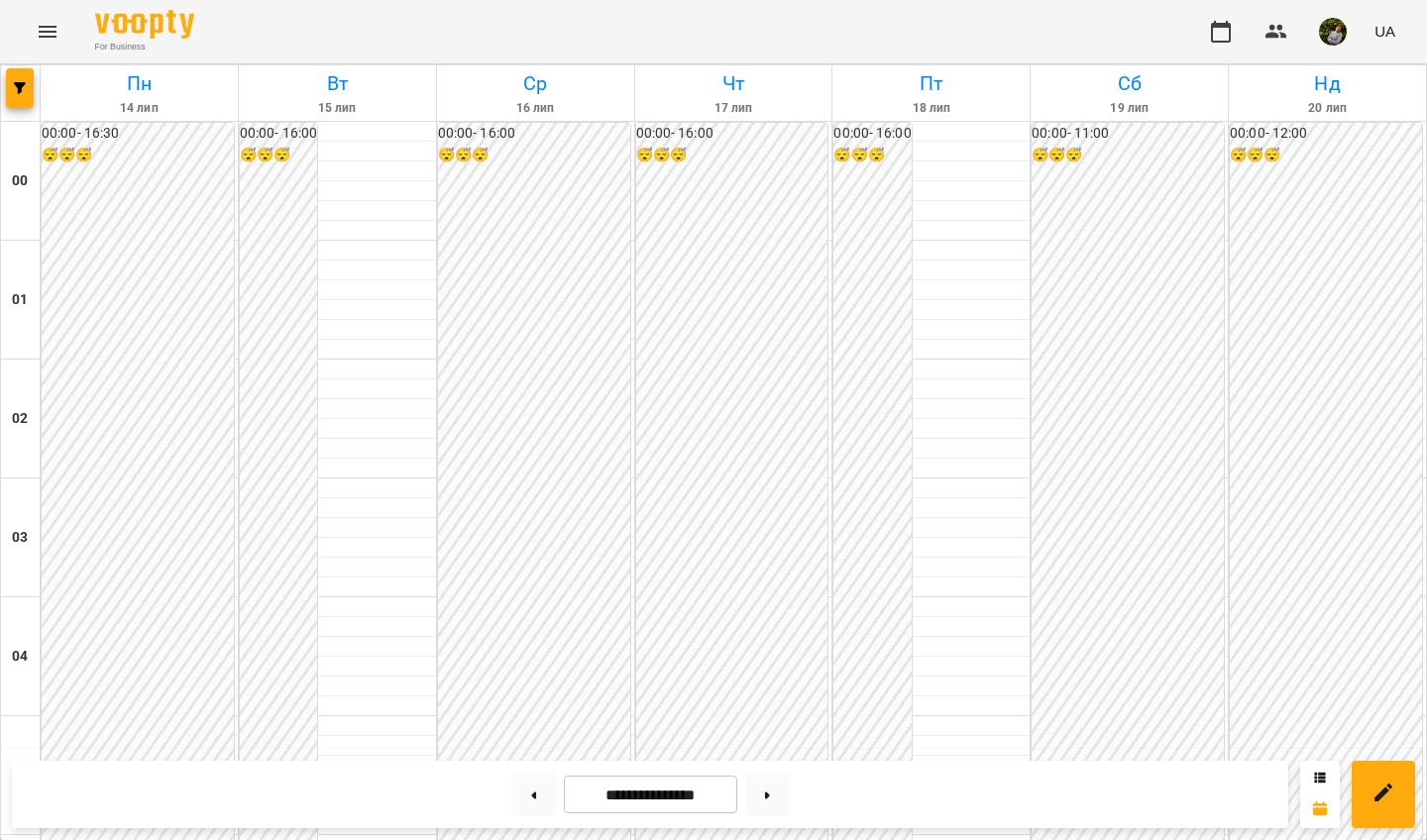 click 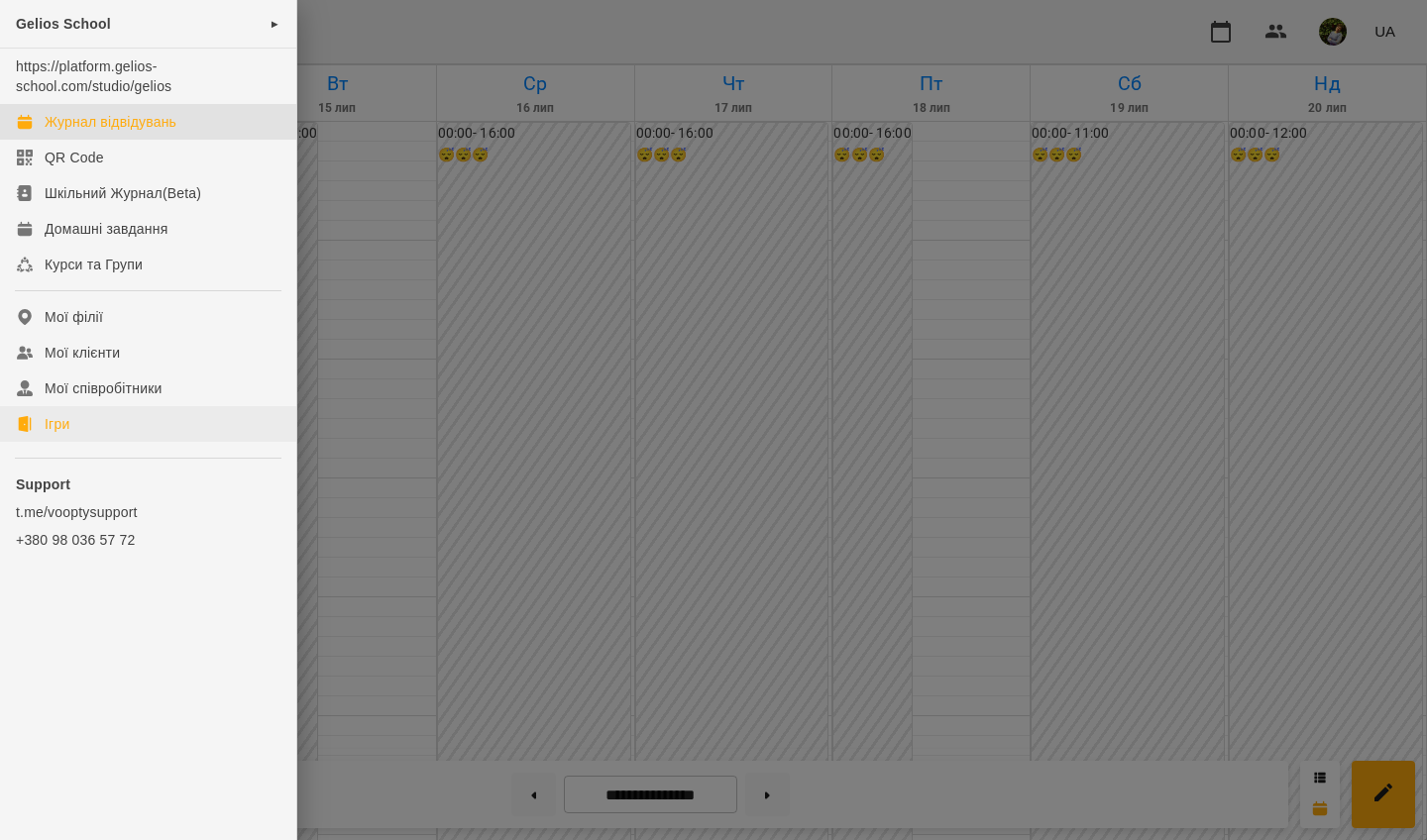 click on "Ігри" 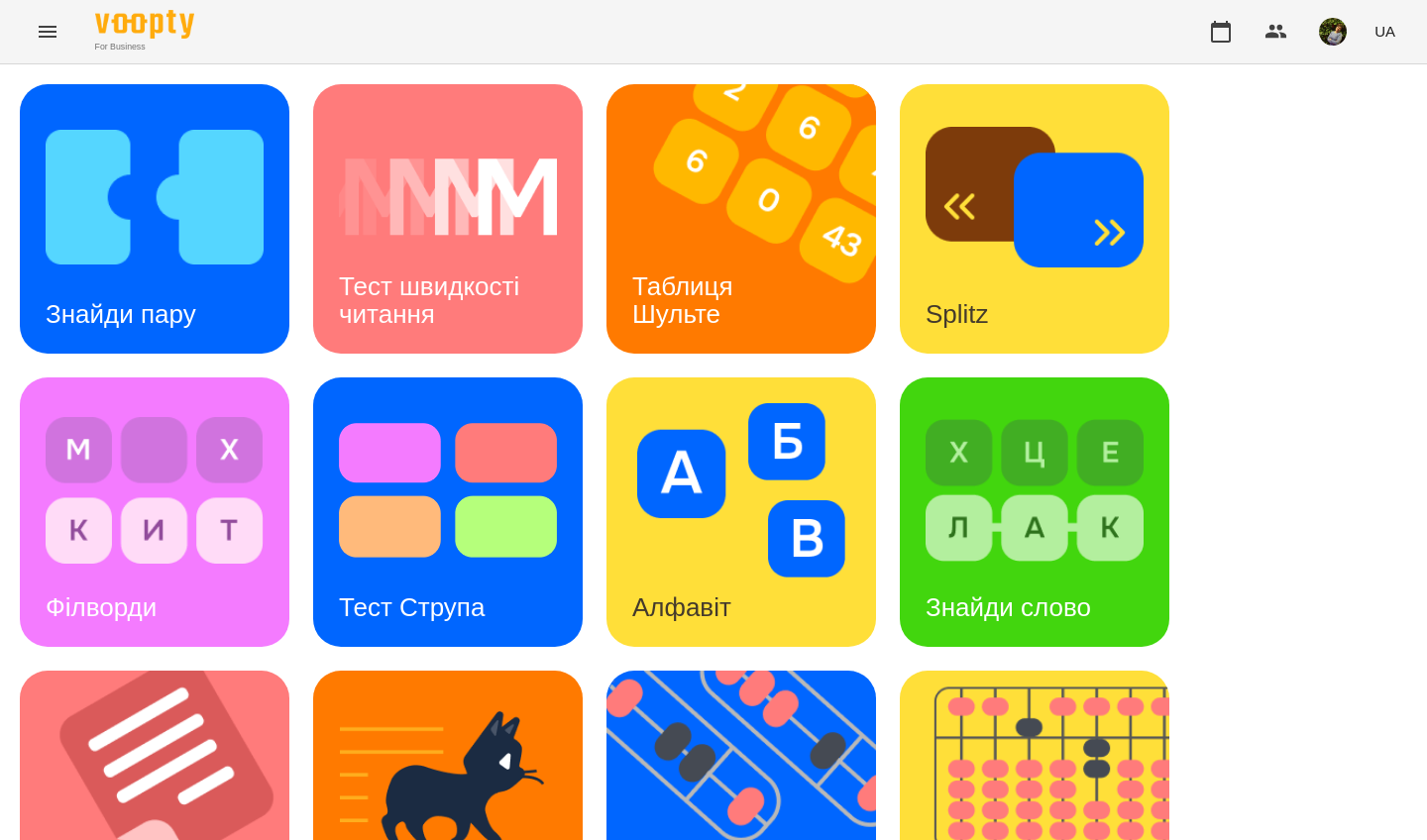 click on "Таблиця
Шульте" at bounding box center [686, 300] 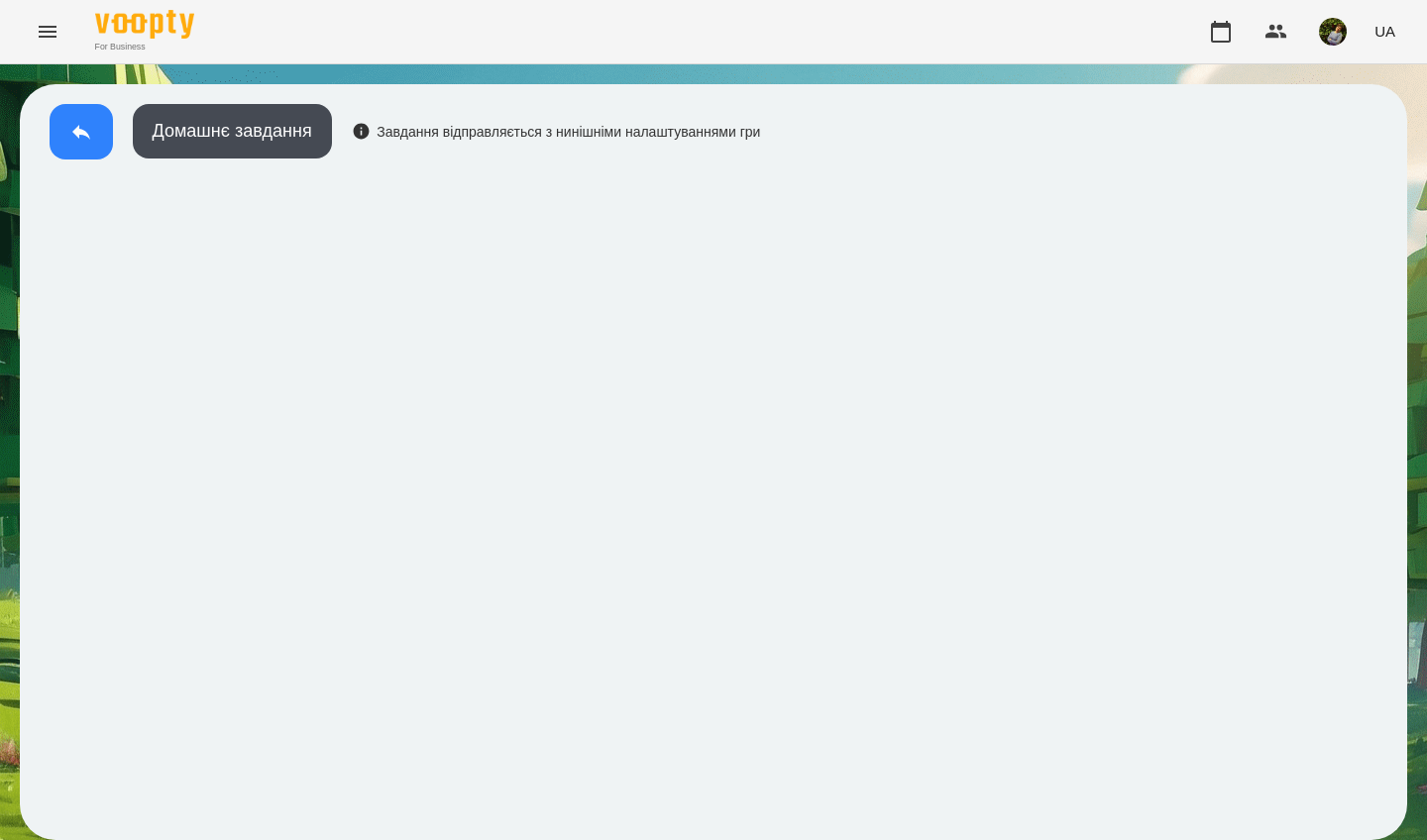 click 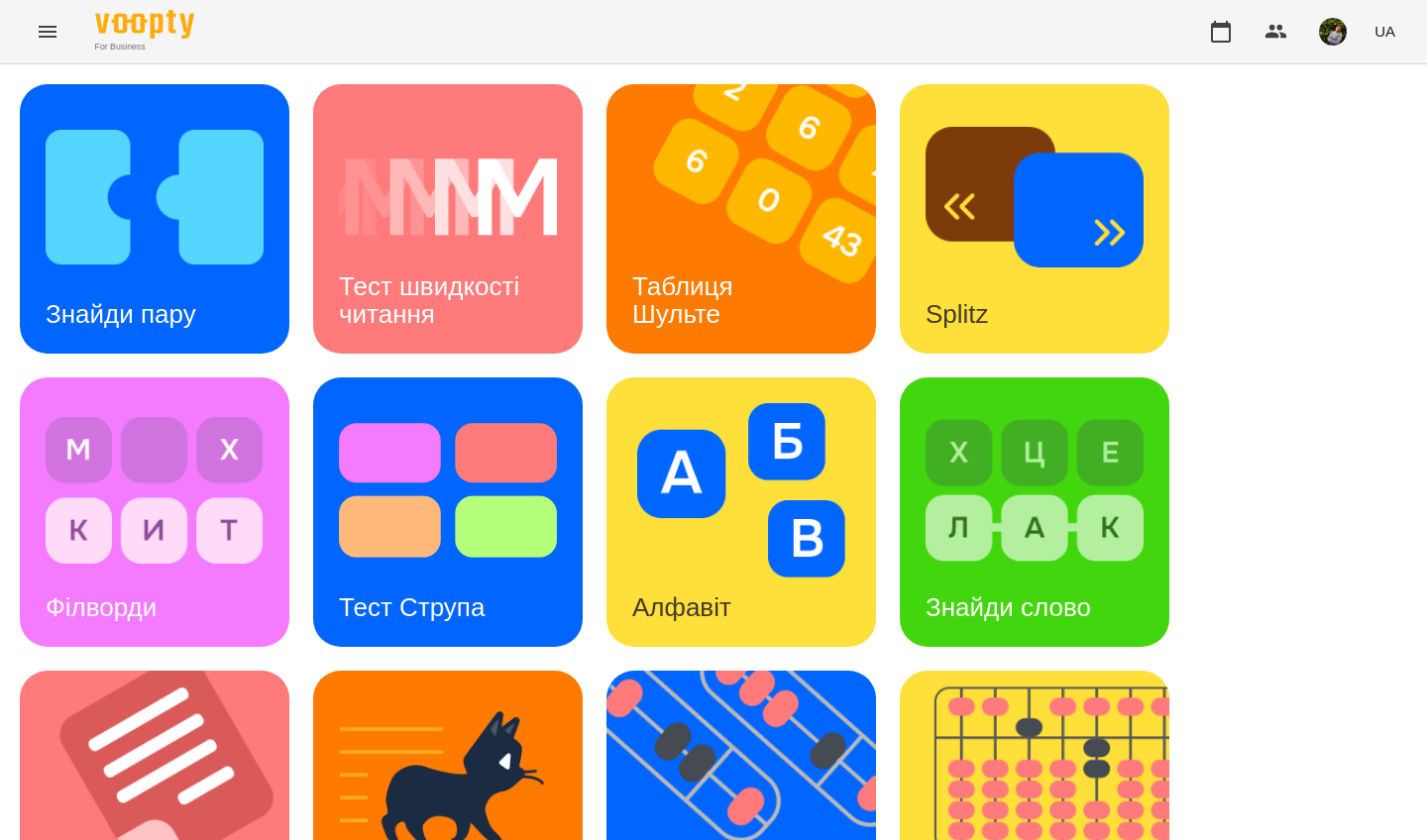 scroll, scrollTop: 552, scrollLeft: 0, axis: vertical 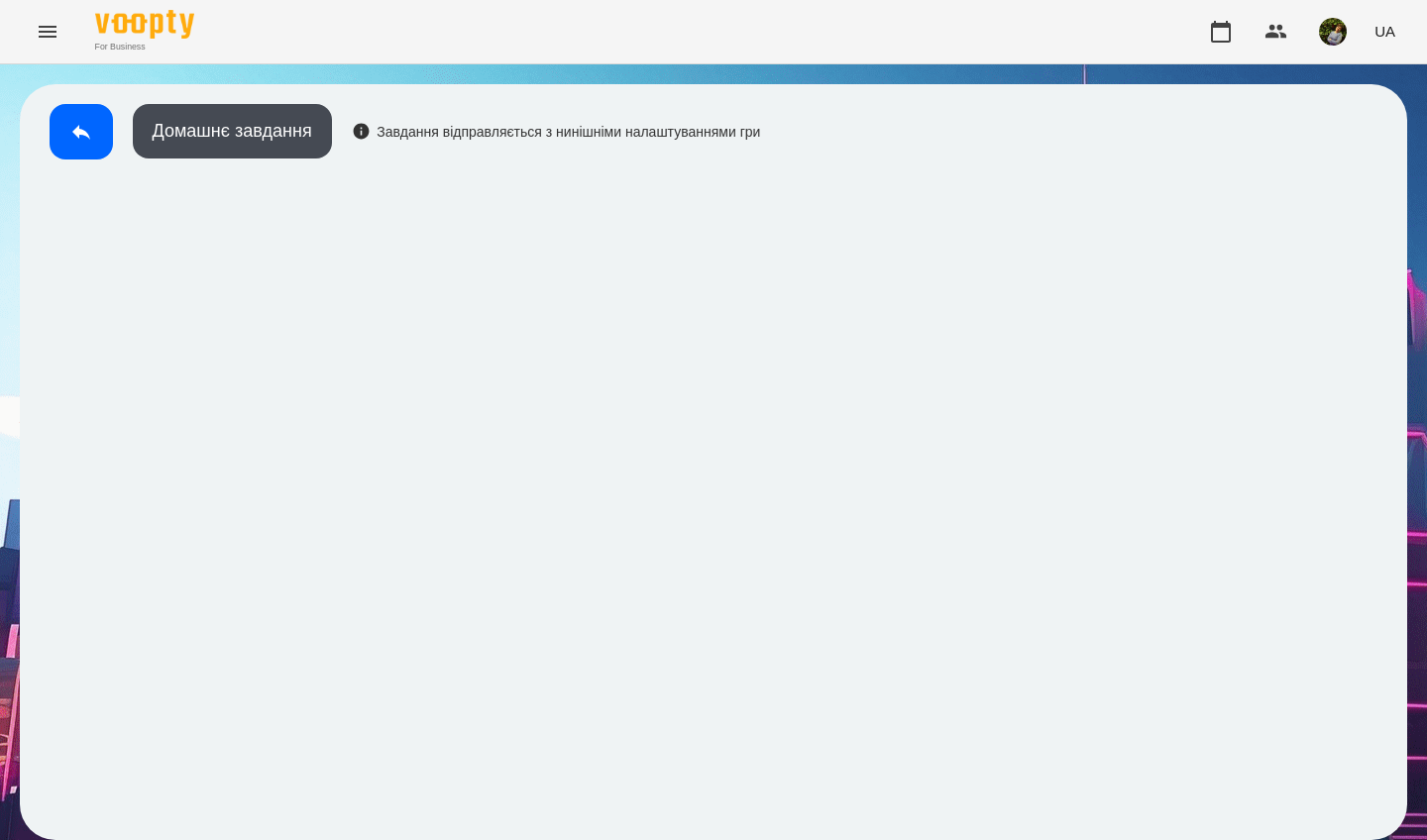 click 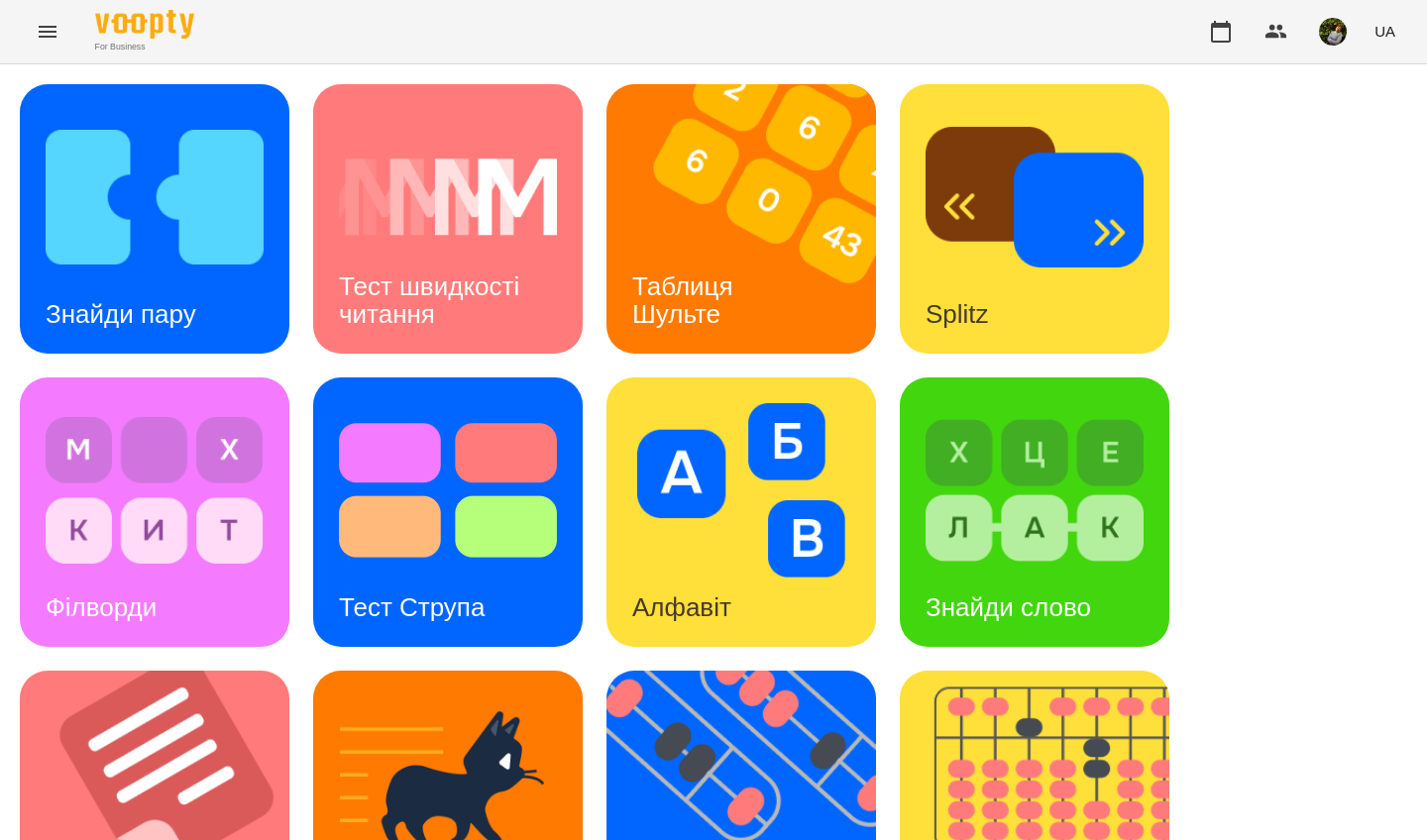 scroll, scrollTop: 620, scrollLeft: 0, axis: vertical 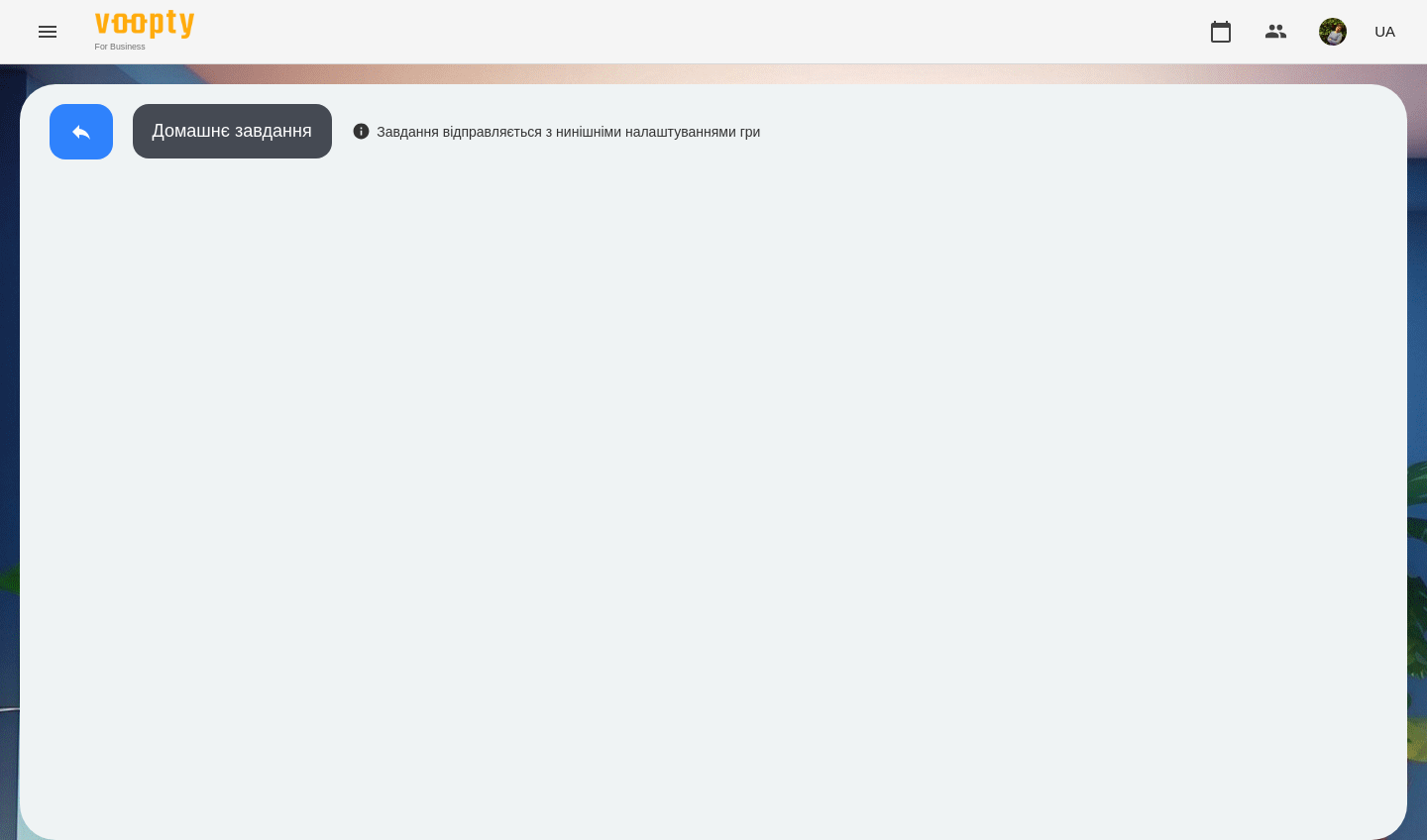 click 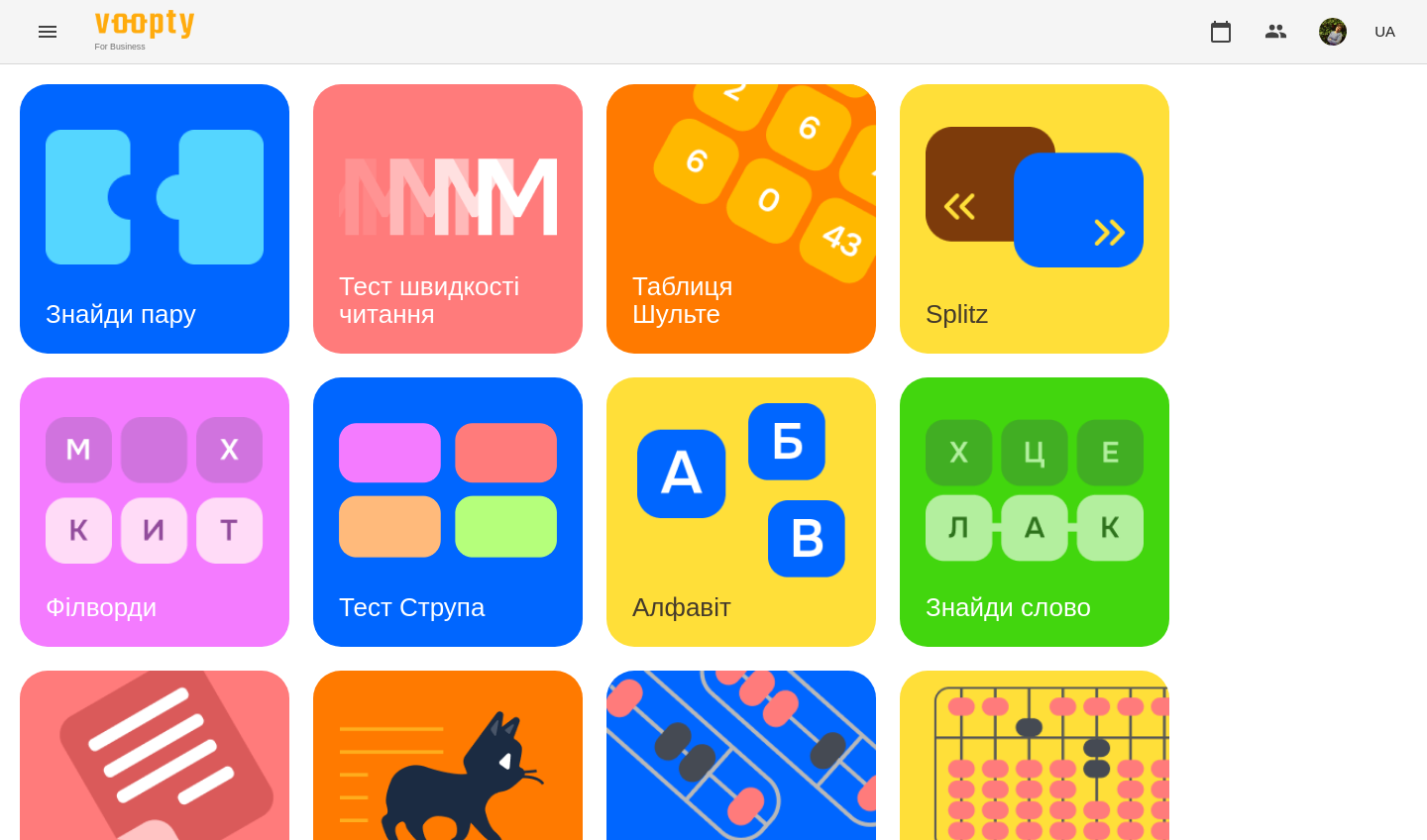 scroll, scrollTop: 574, scrollLeft: 0, axis: vertical 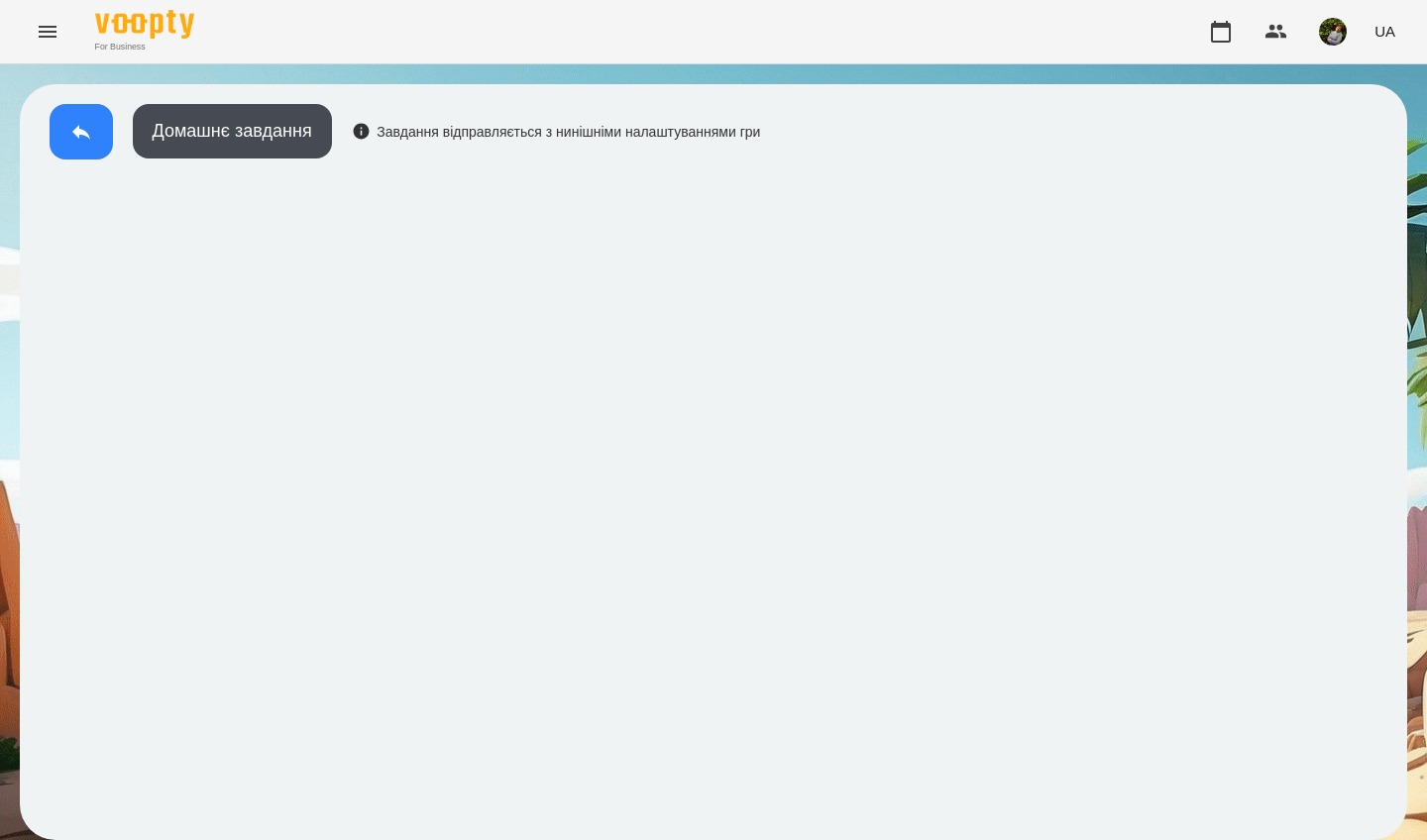 click 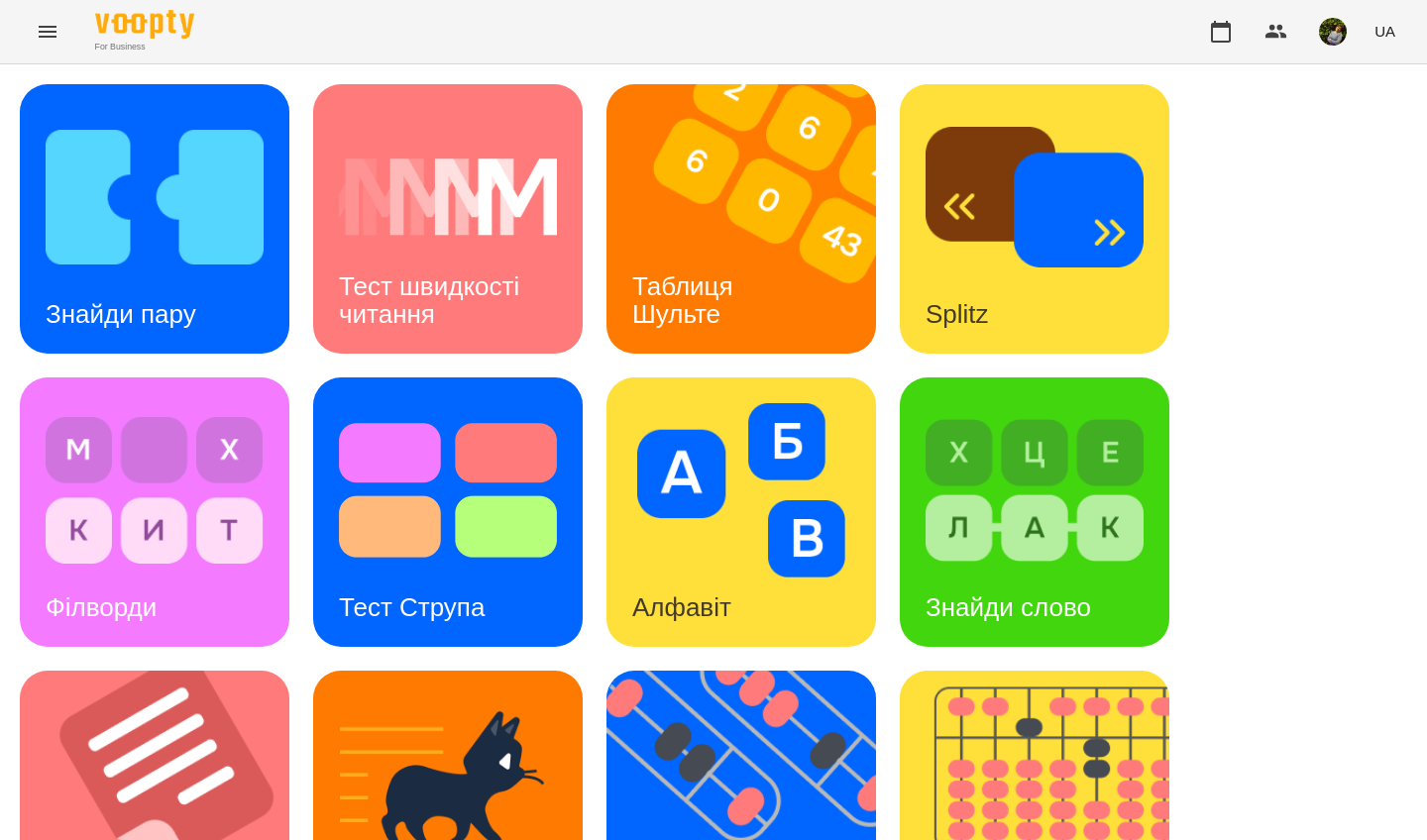 click on "Знайди слово" at bounding box center [1008, 607] 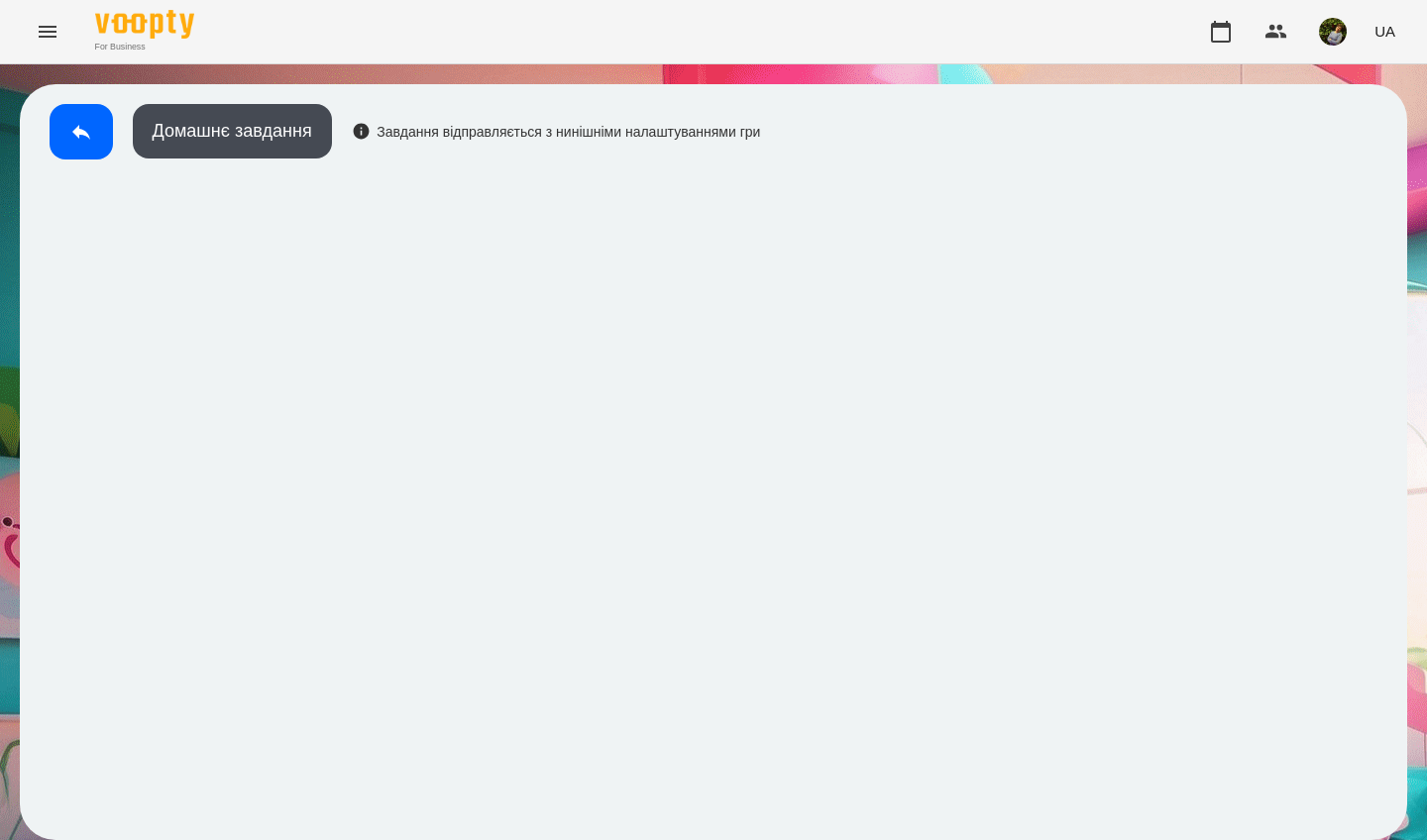 click 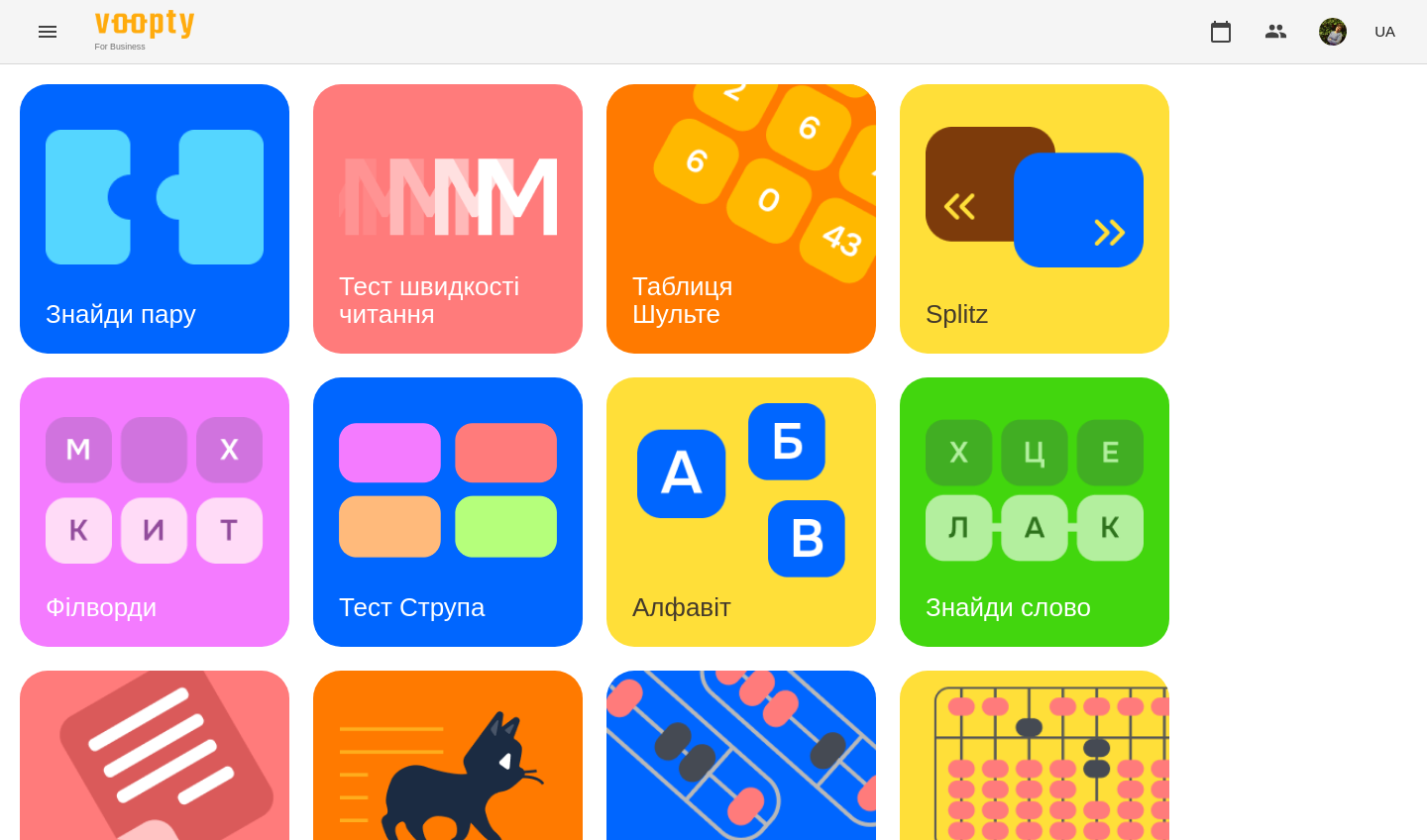 click on "Знайди слово" at bounding box center [1008, 607] 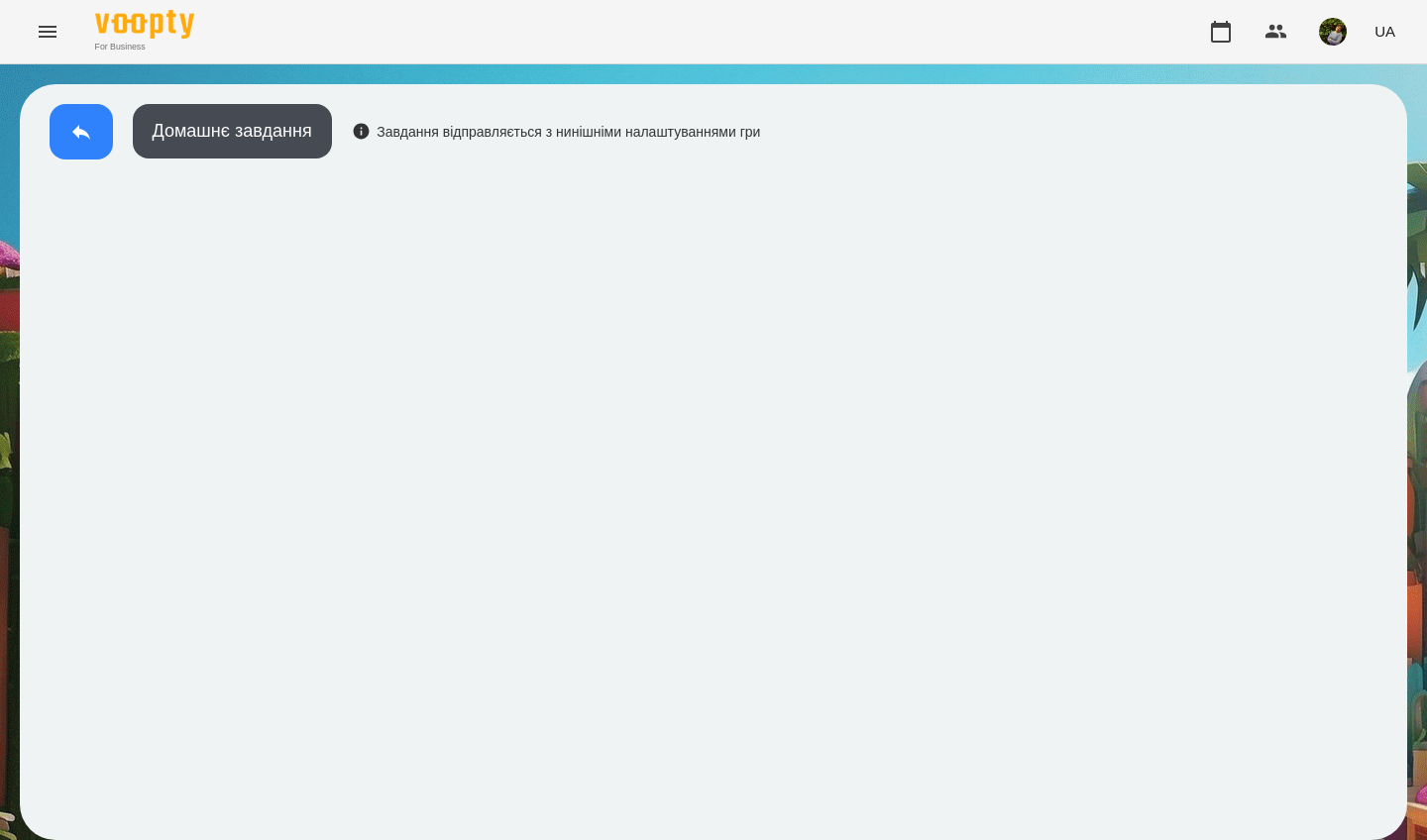 click 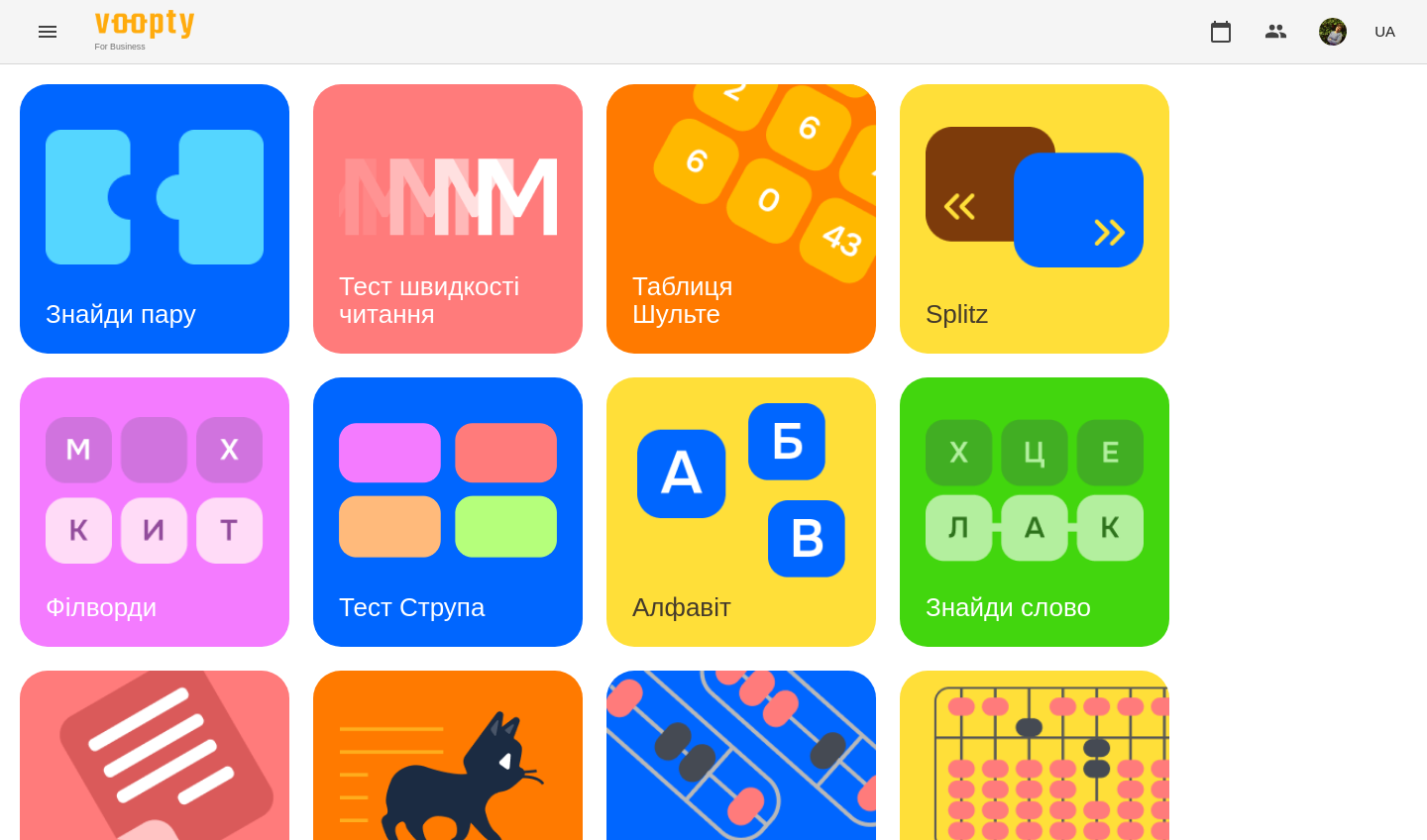 click on "Знайди пару" at bounding box center [121, 314] 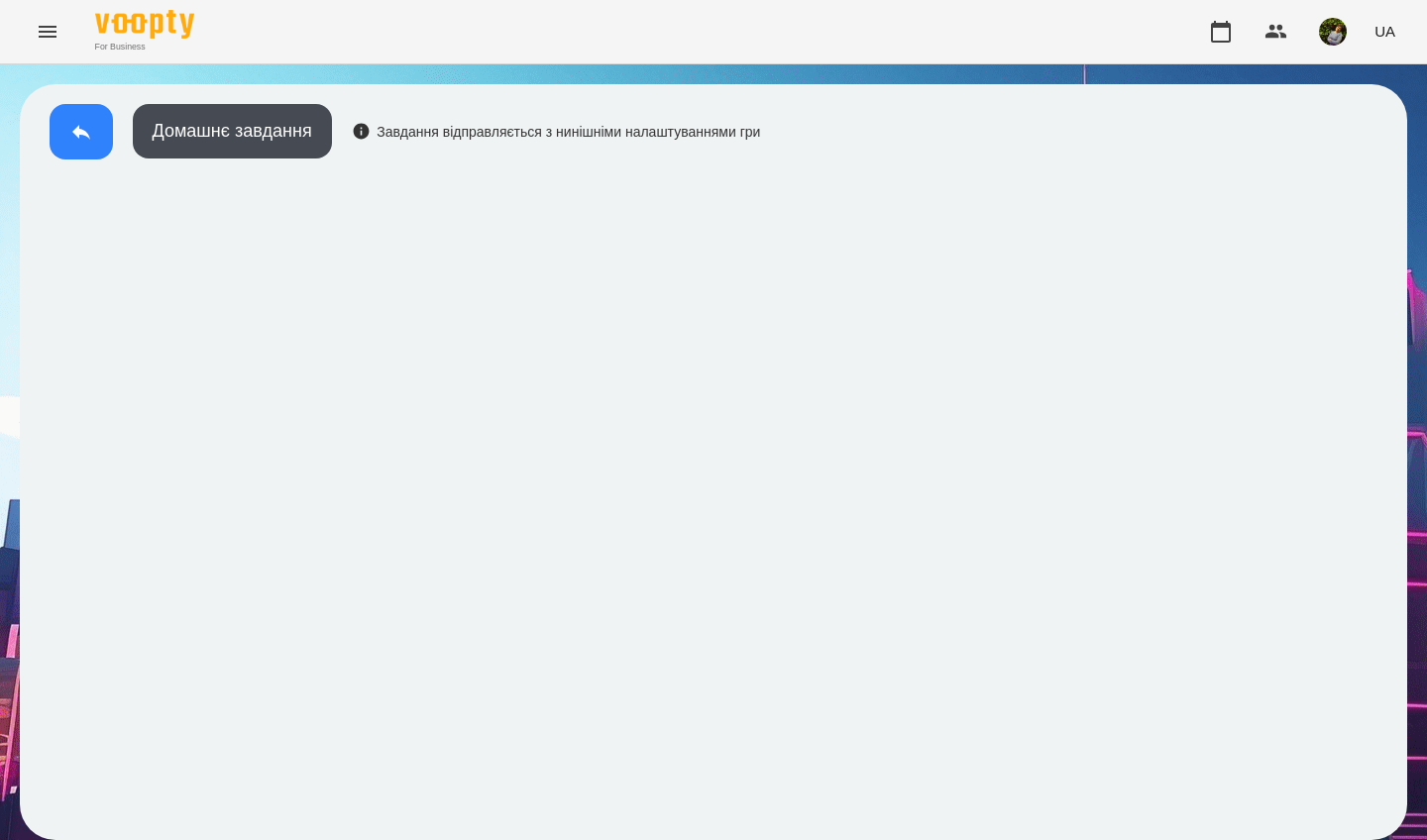 click at bounding box center (81, 132) 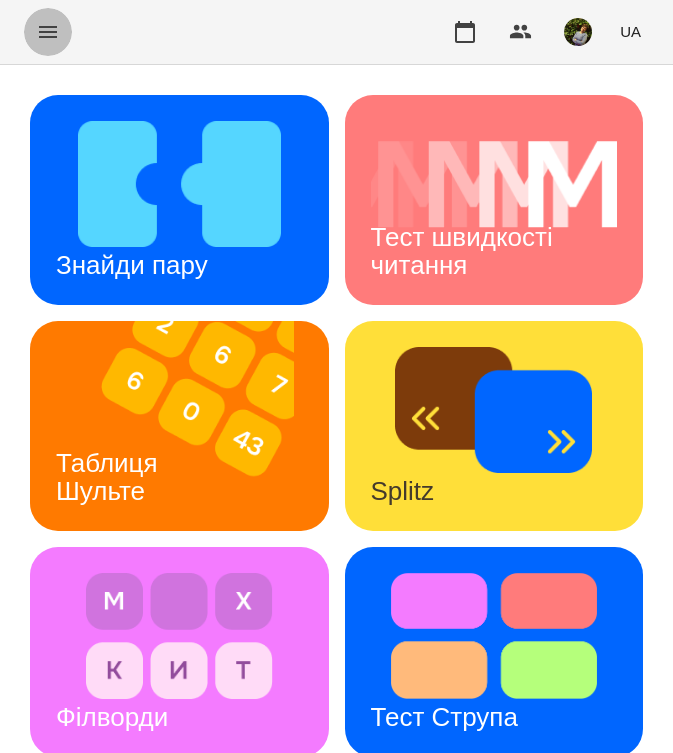 click 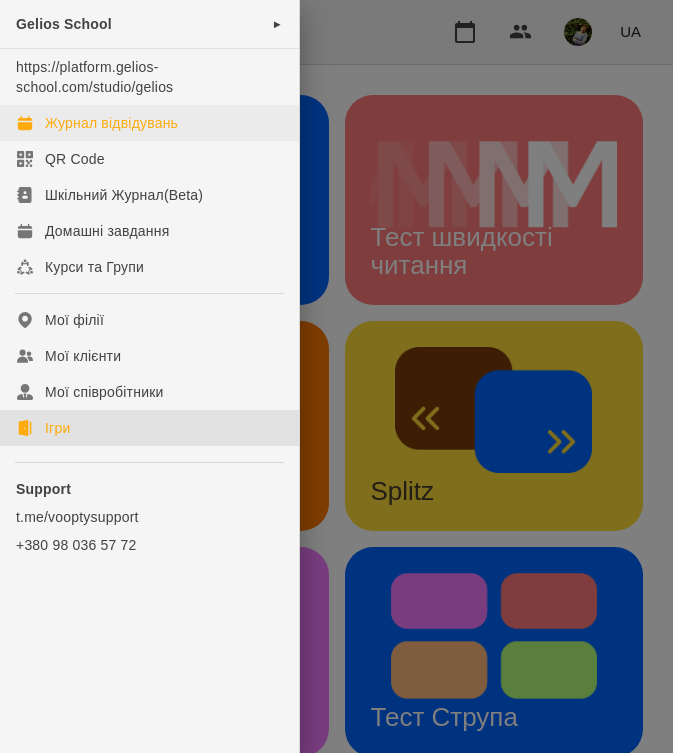 click on "Журнал відвідувань" at bounding box center [111, 123] 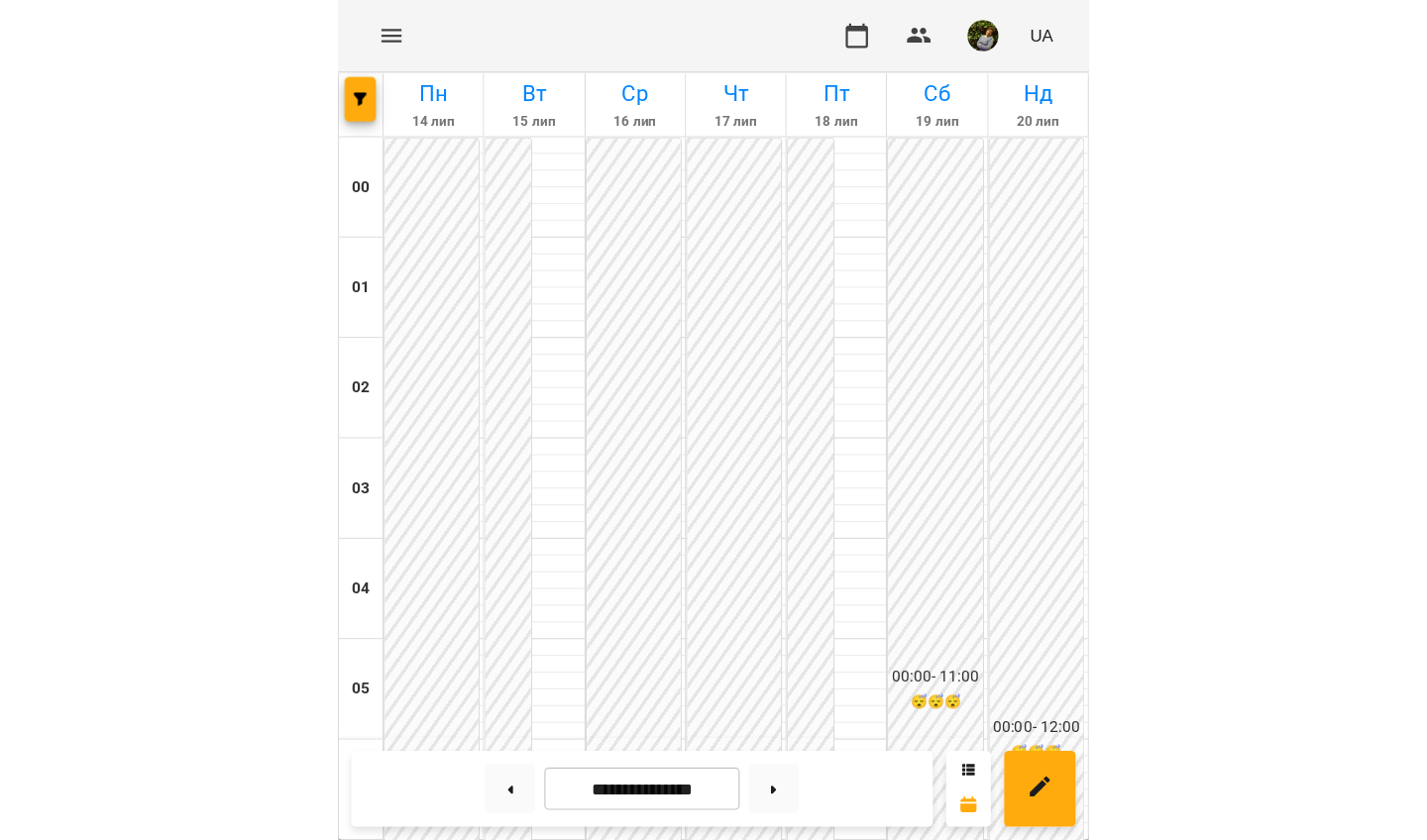 scroll, scrollTop: 1352, scrollLeft: 0, axis: vertical 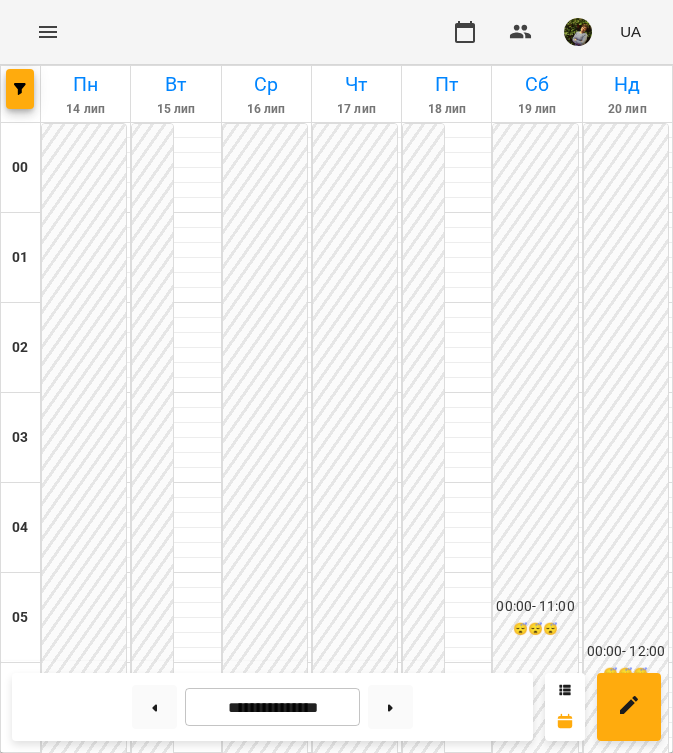 click on "[FIRST] [LAST]" at bounding box center [77, 1784] 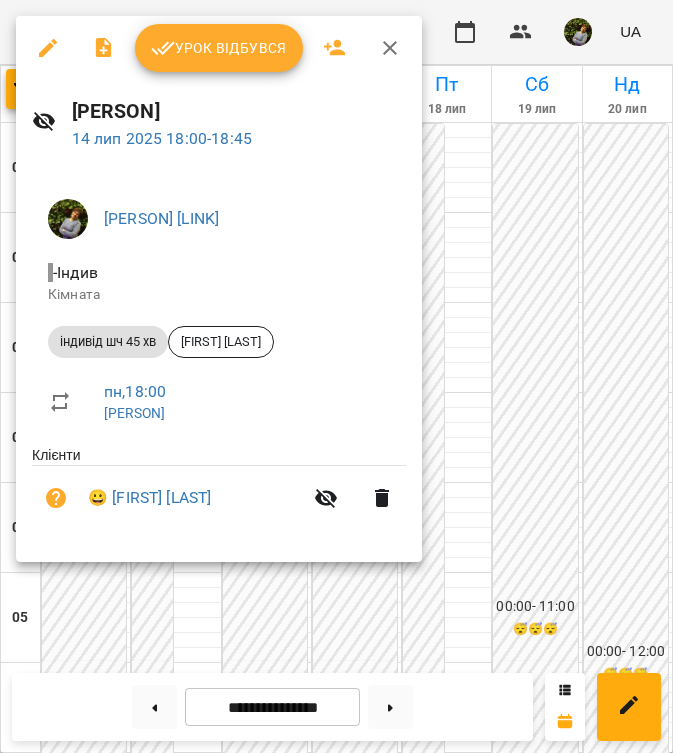 click on "Урок відбувся" at bounding box center [219, 48] 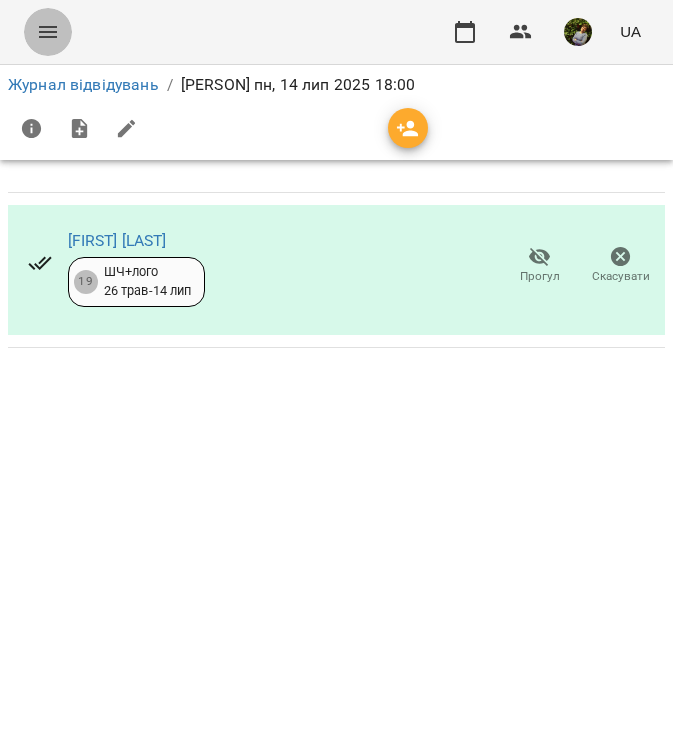 click 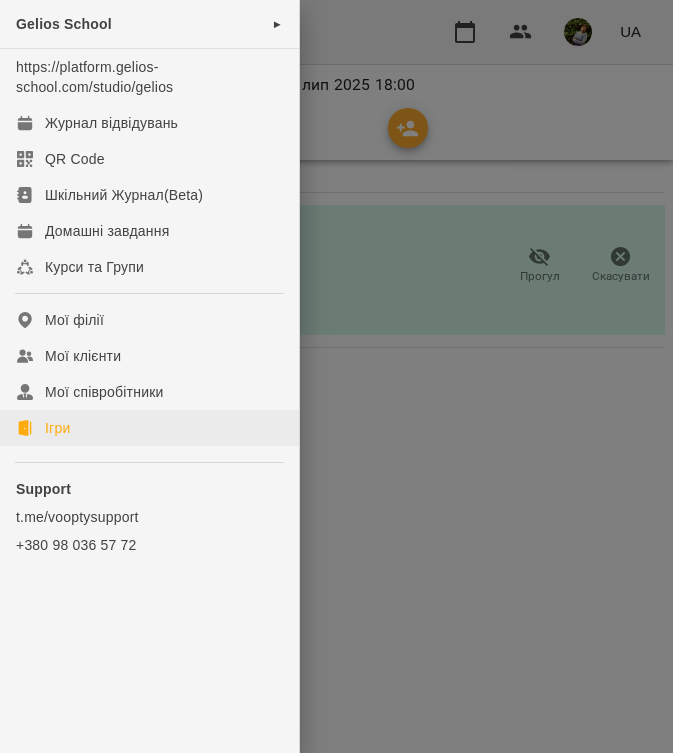 click on "Ігри" 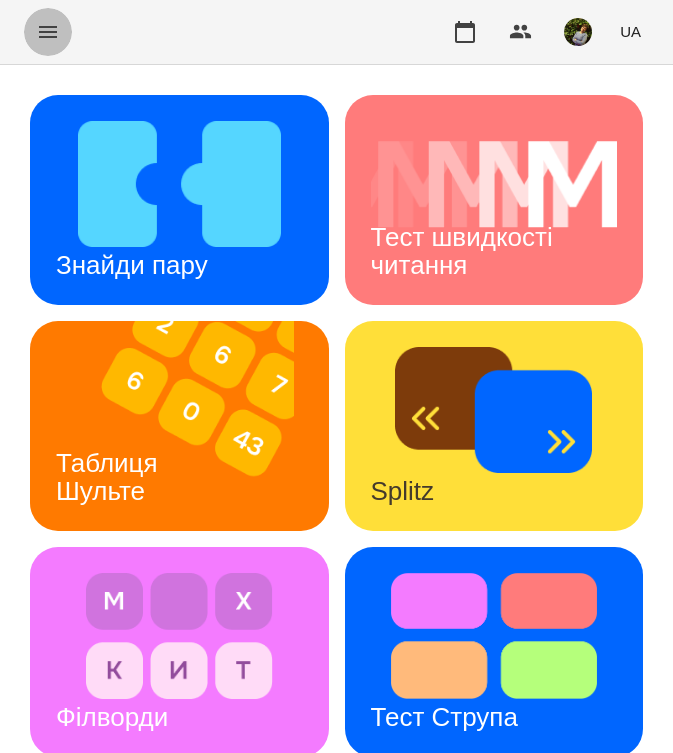 click 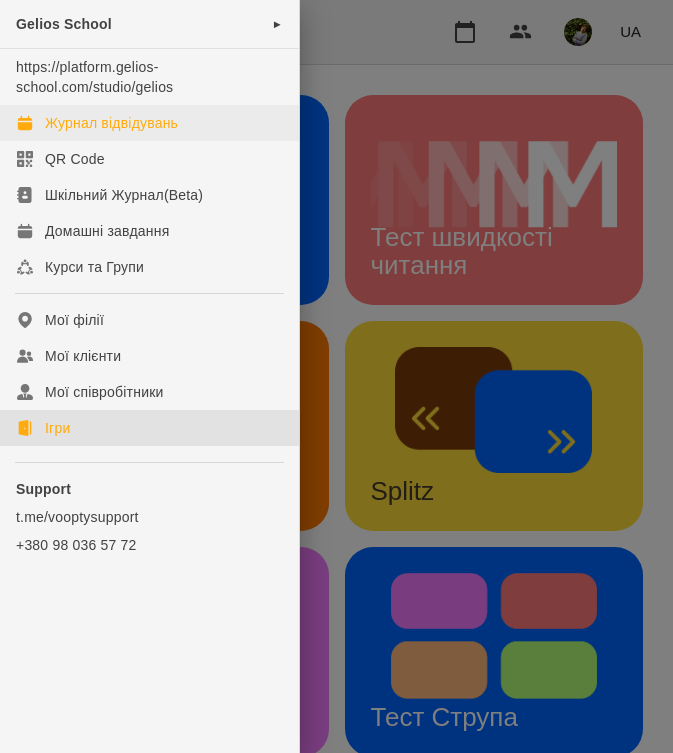 click on "Журнал відвідувань" at bounding box center [111, 123] 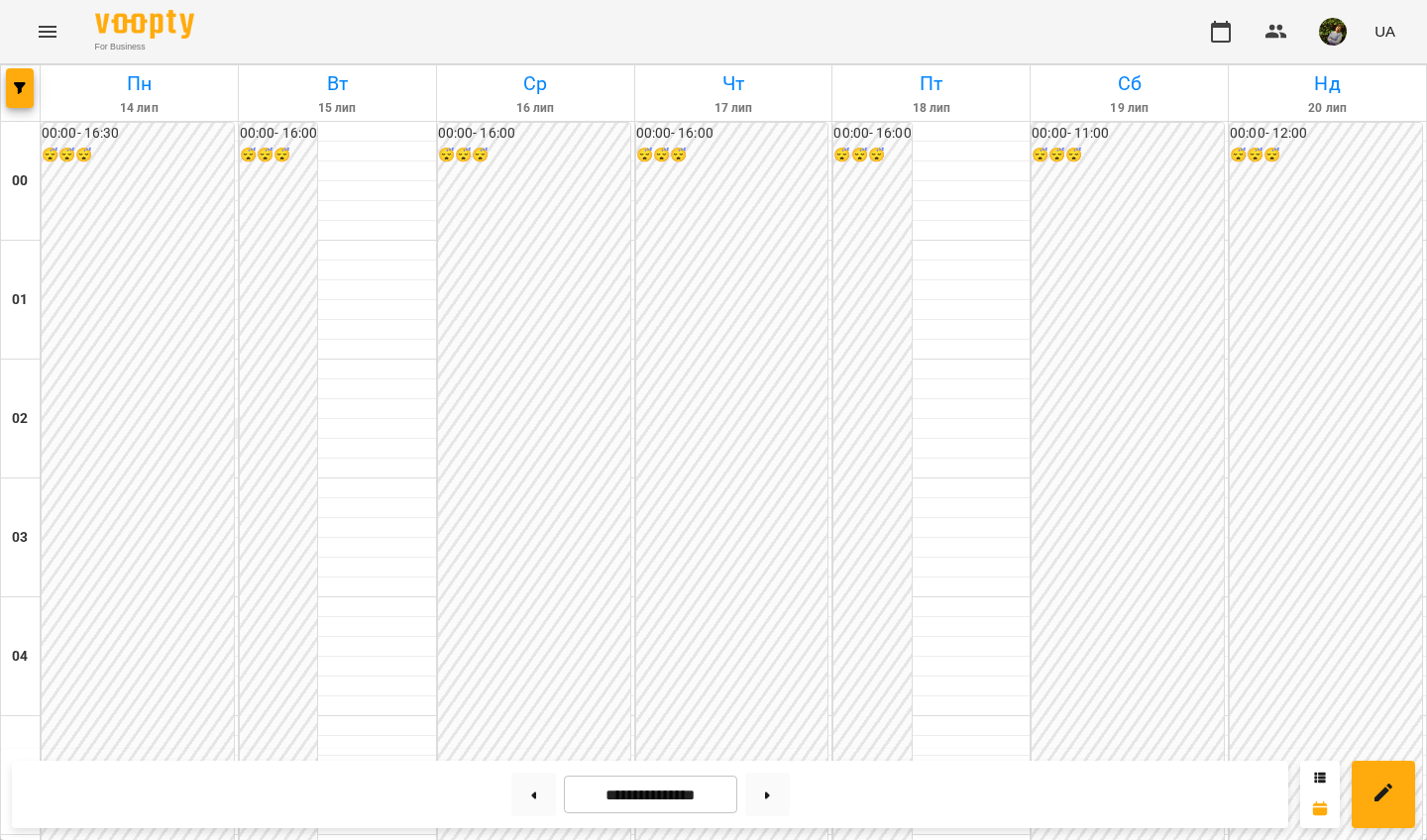 scroll, scrollTop: 1967, scrollLeft: 0, axis: vertical 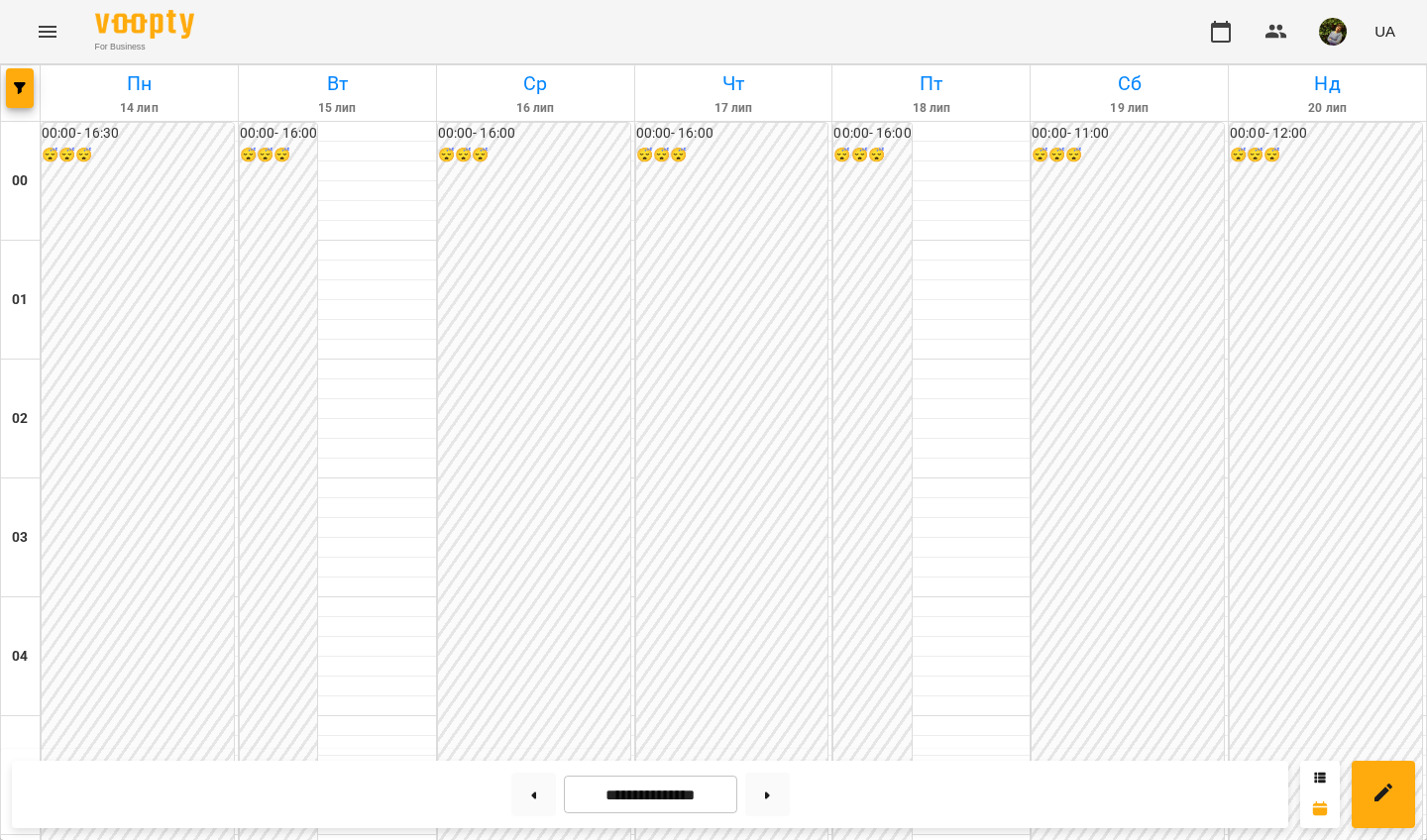click on "19:00" at bounding box center (139, 2408) 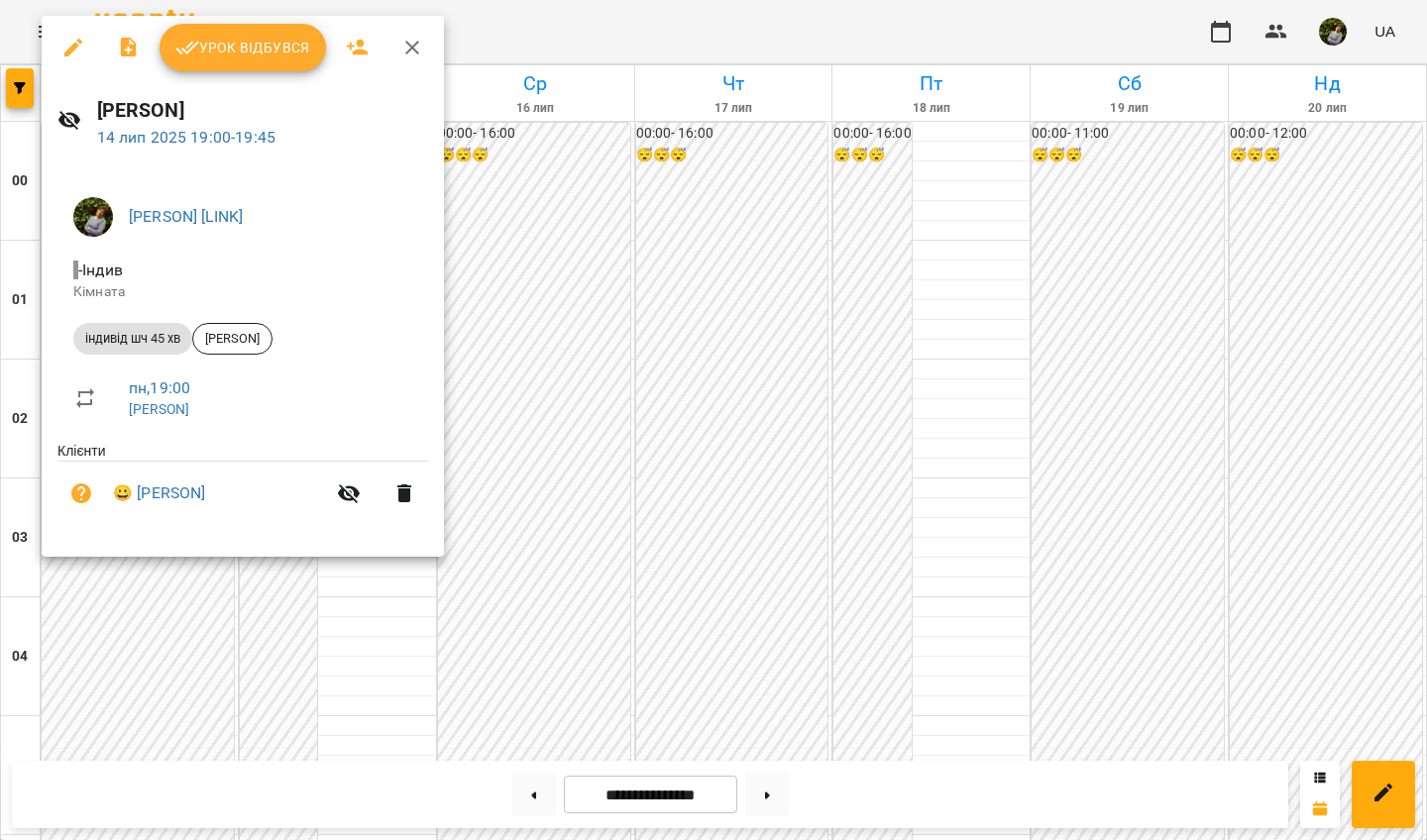 click on "Урок відбувся" at bounding box center [243, 48] 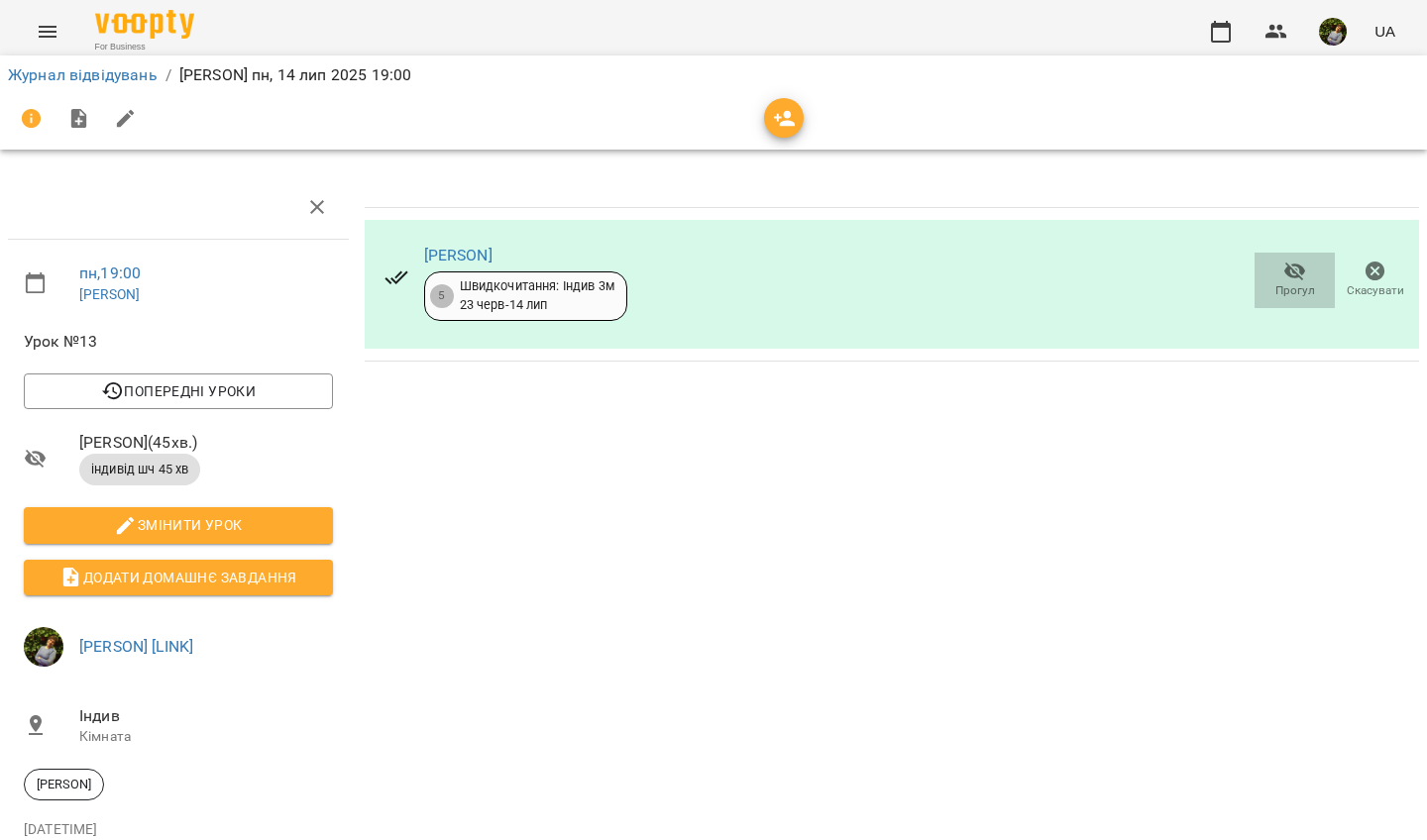 click 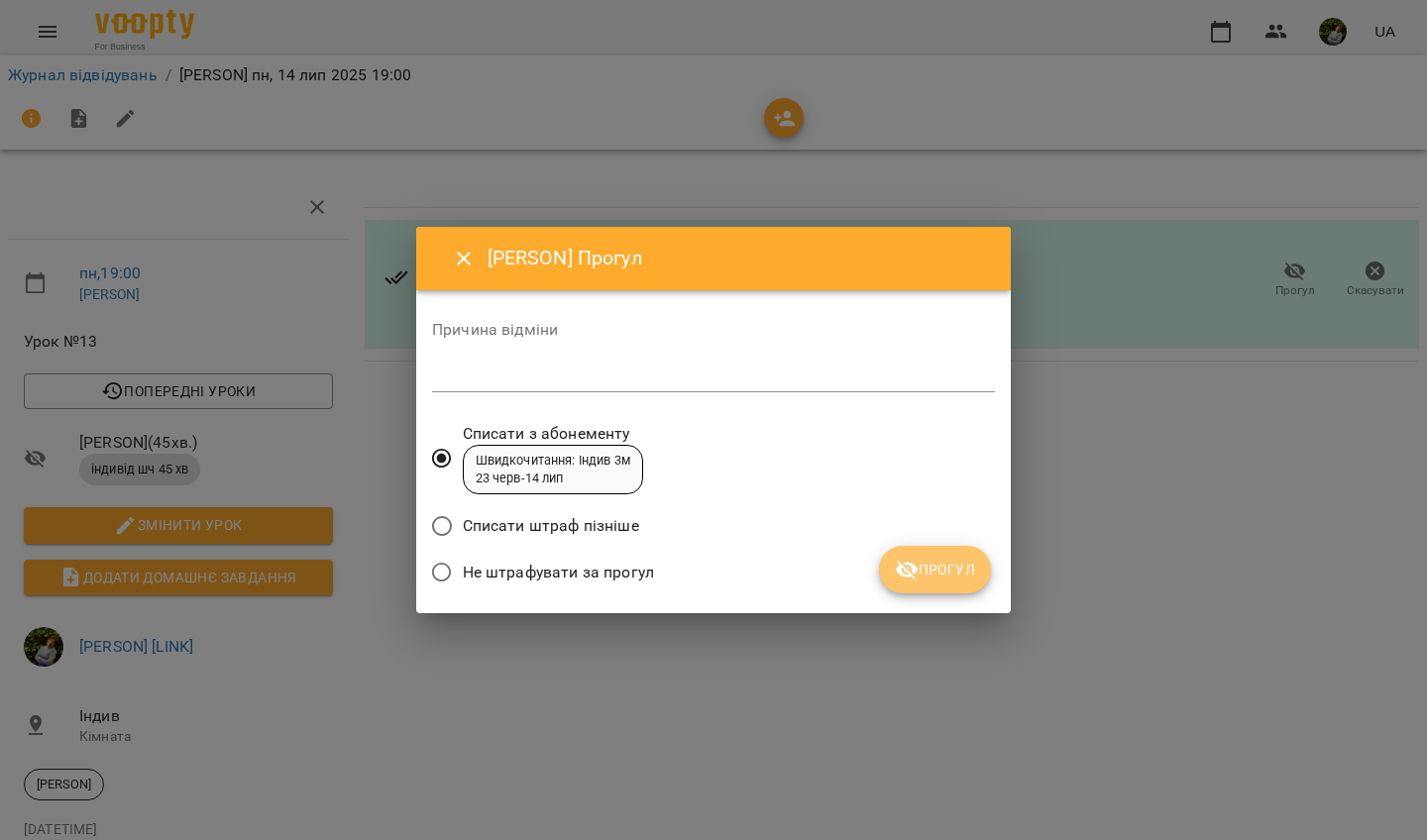 click on "Прогул" at bounding box center (934, 570) 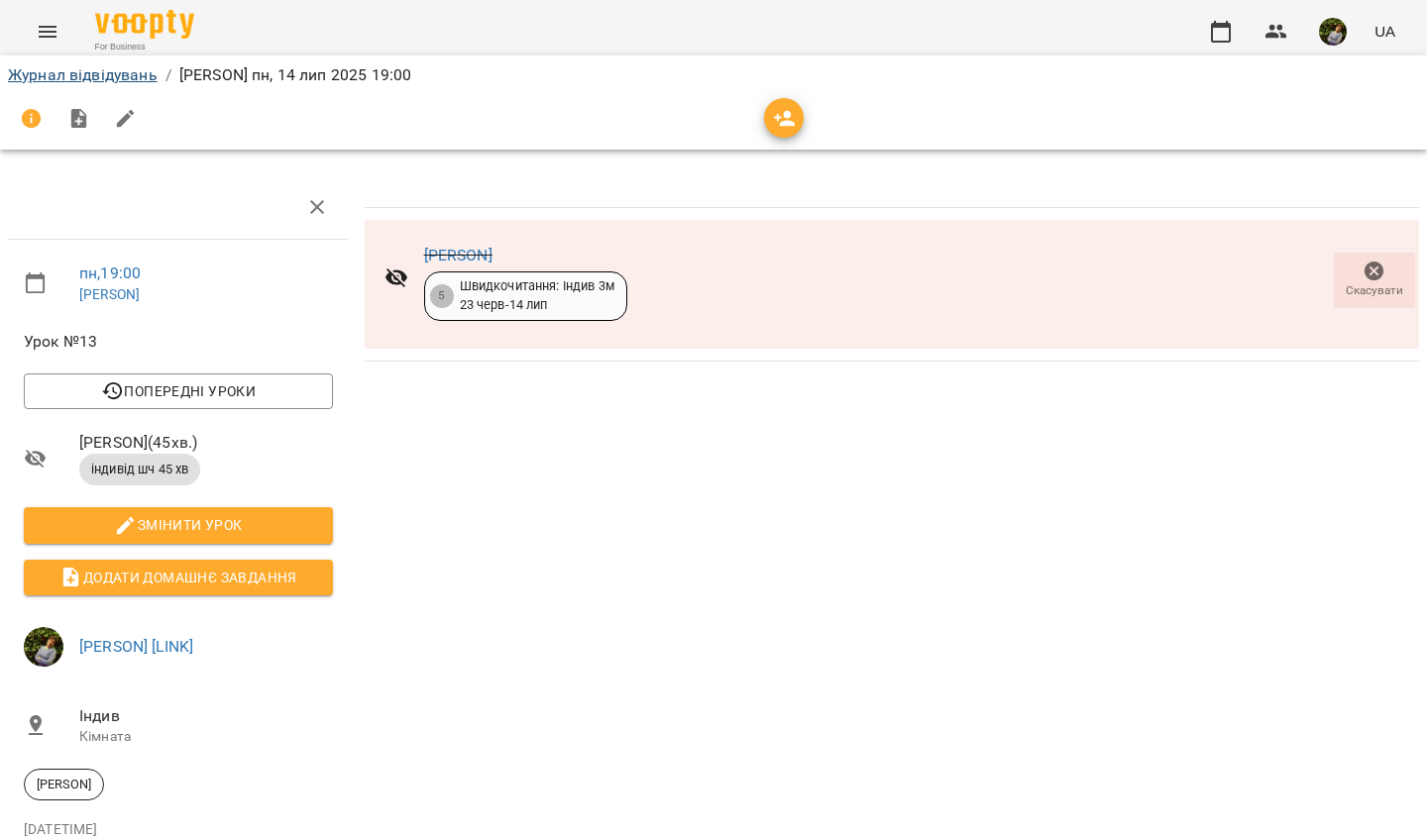click on "Журнал відвідувань" at bounding box center [82, 74] 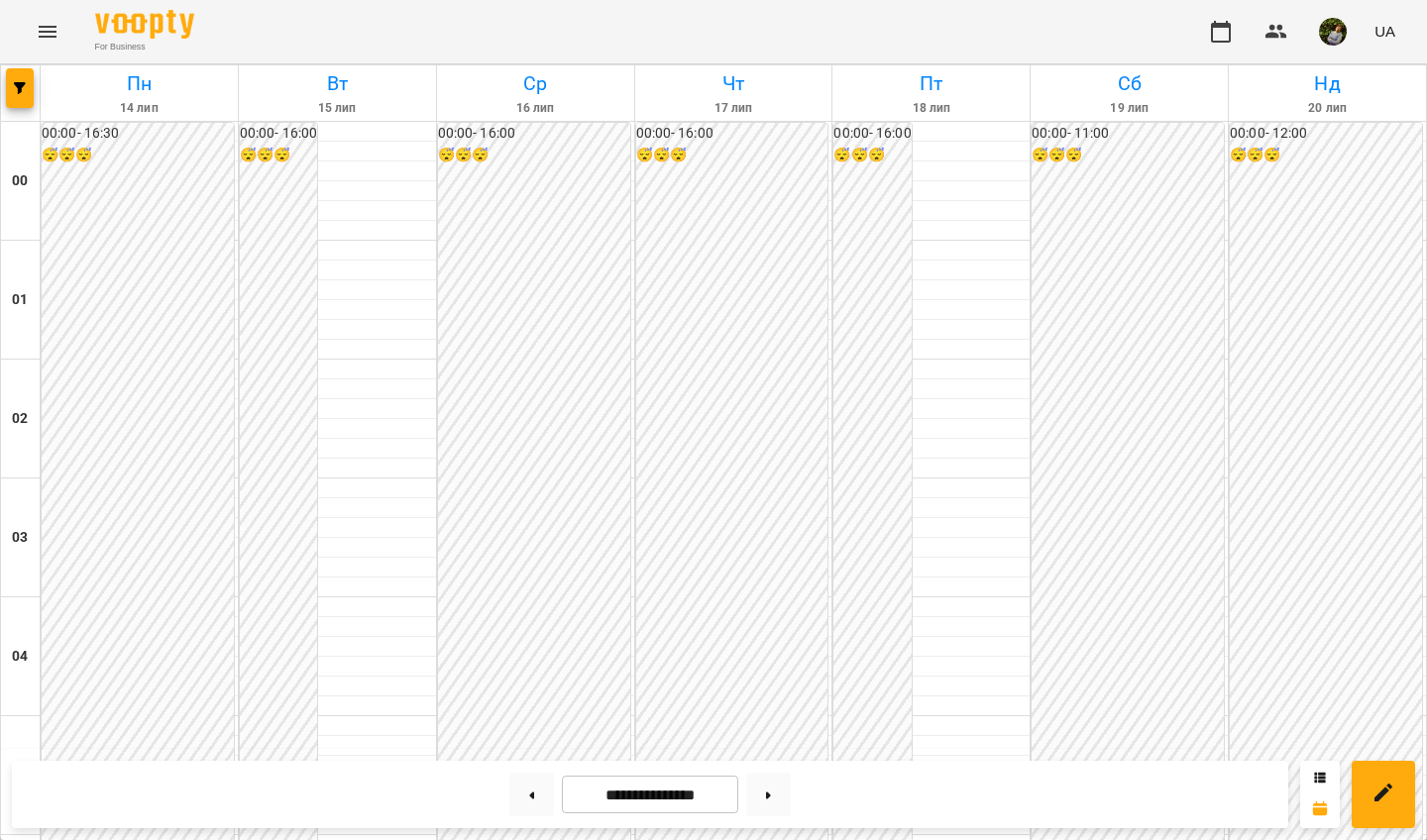 scroll, scrollTop: 2223, scrollLeft: 0, axis: vertical 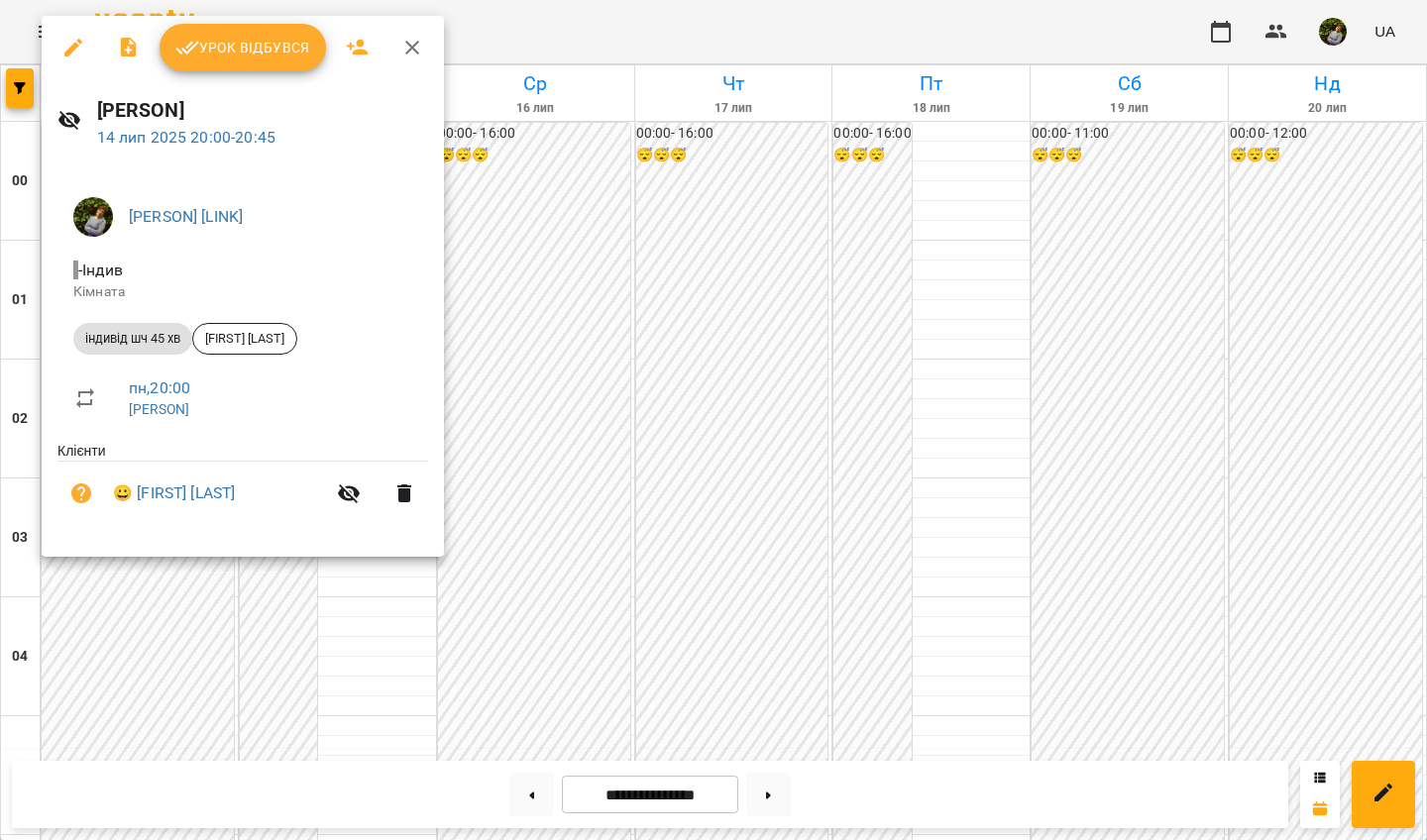 click at bounding box center (714, 420) 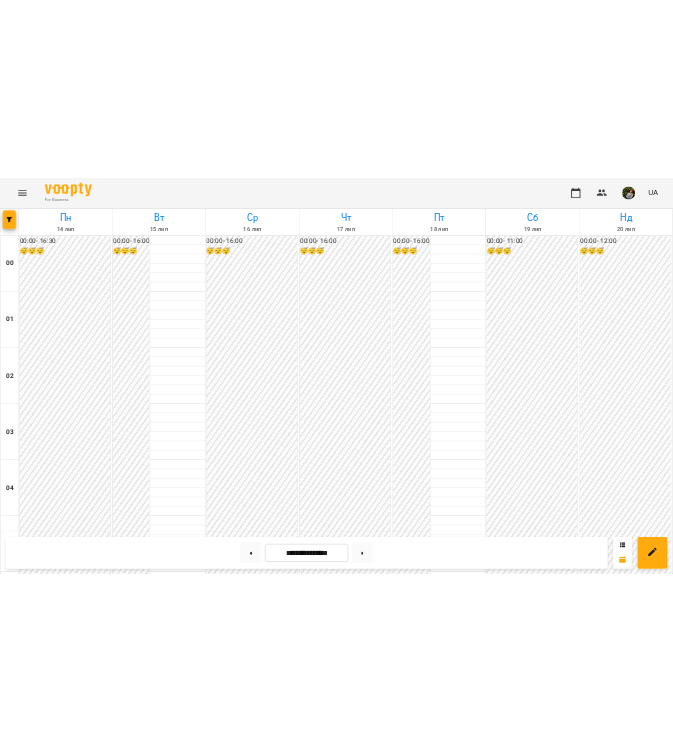 scroll, scrollTop: 1619, scrollLeft: 0, axis: vertical 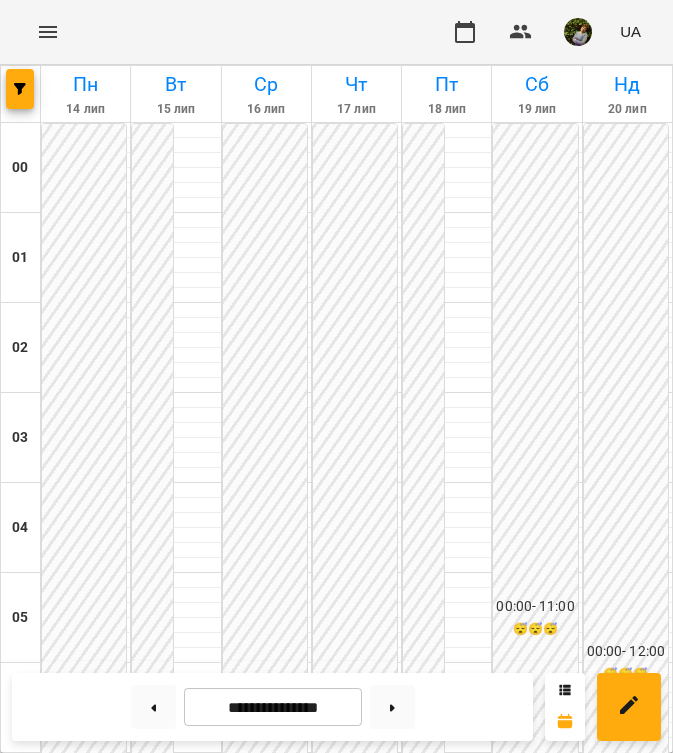 click 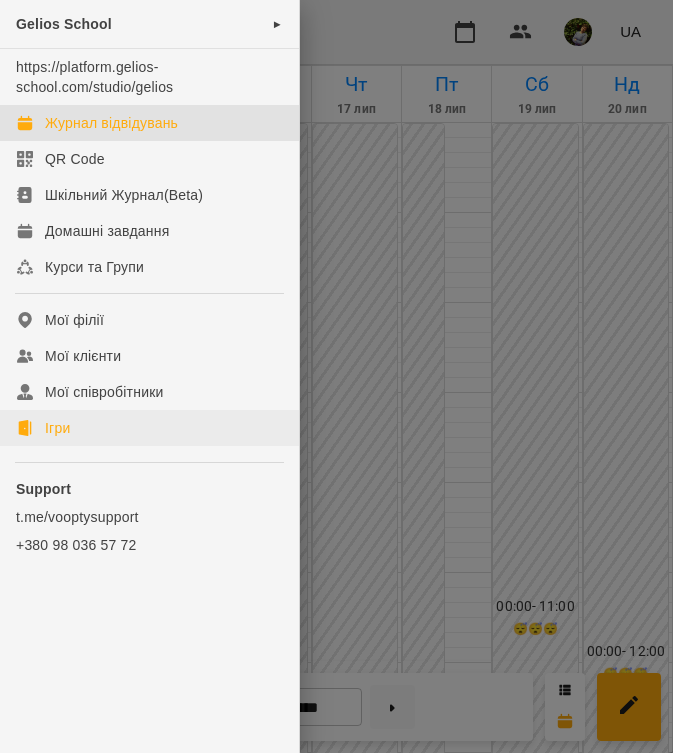 click on "Ігри" 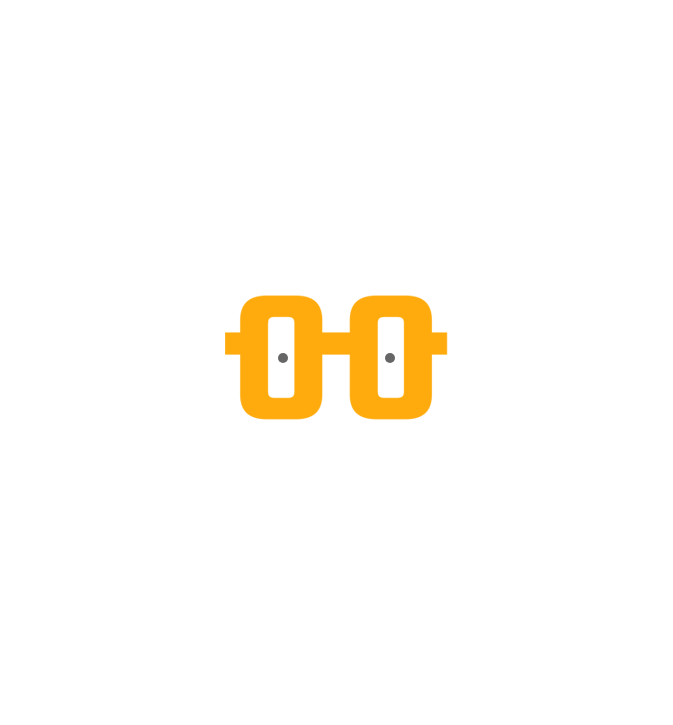 scroll, scrollTop: 0, scrollLeft: 0, axis: both 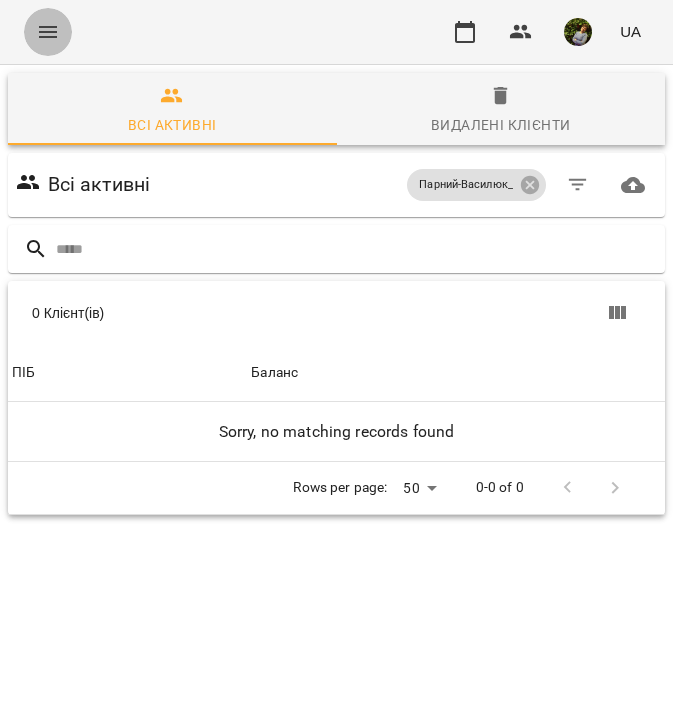 click 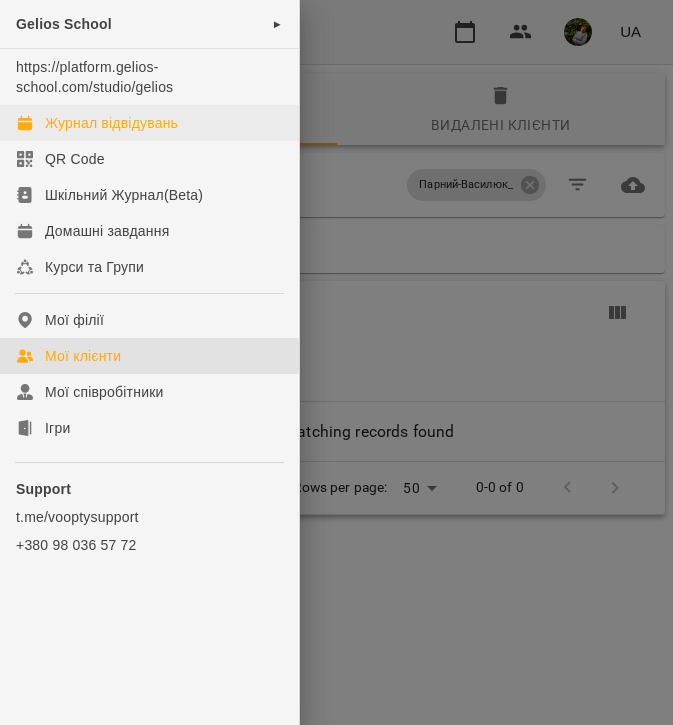 click on "Журнал відвідувань" at bounding box center (111, 123) 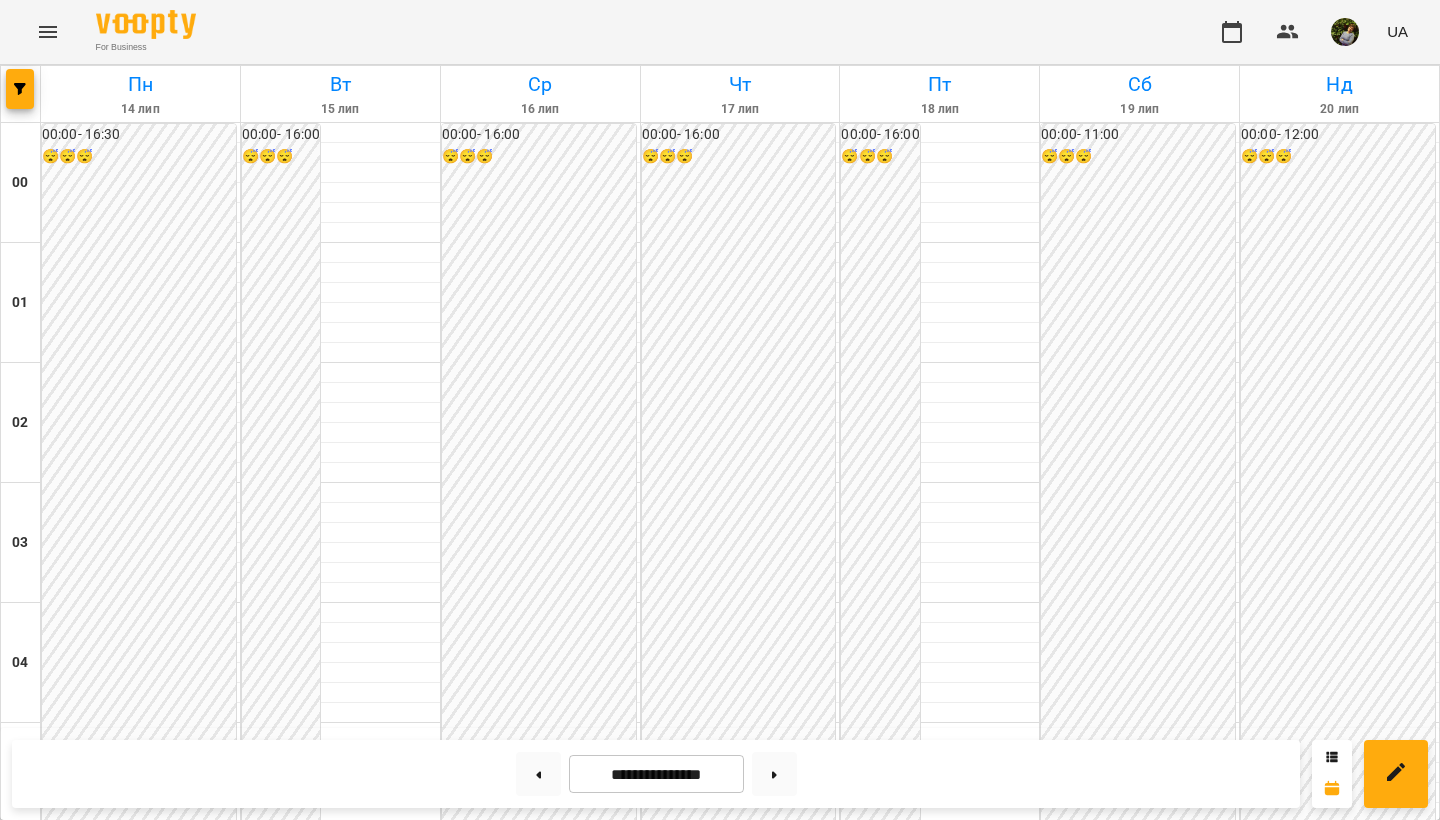 scroll, scrollTop: 0, scrollLeft: 0, axis: both 